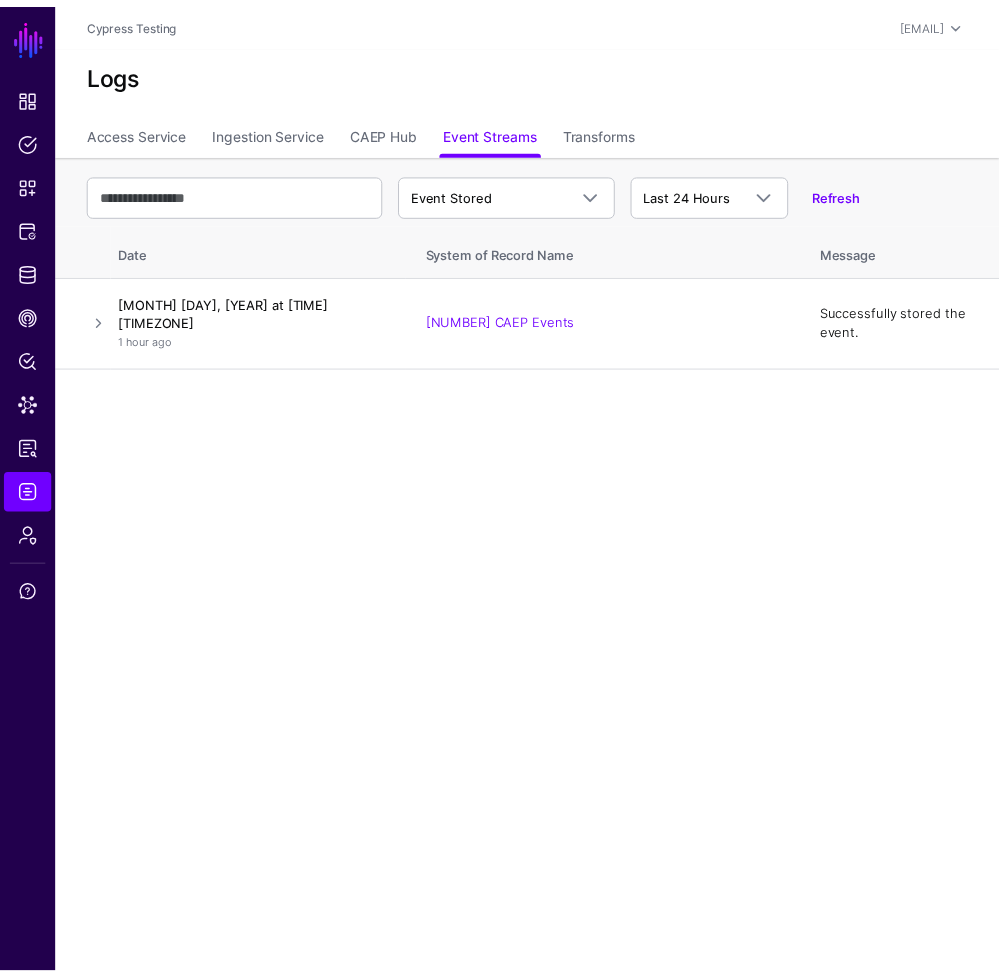 scroll, scrollTop: 0, scrollLeft: 0, axis: both 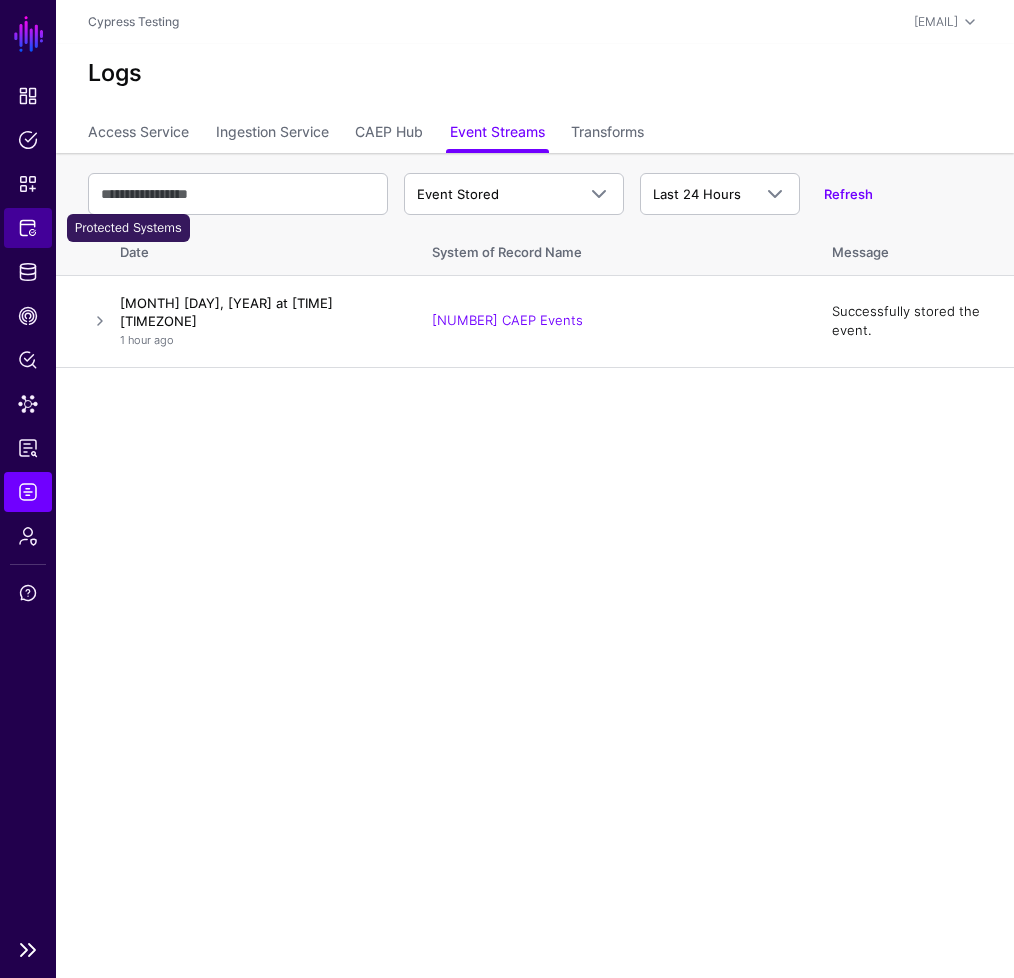 click on "Protected Systems" 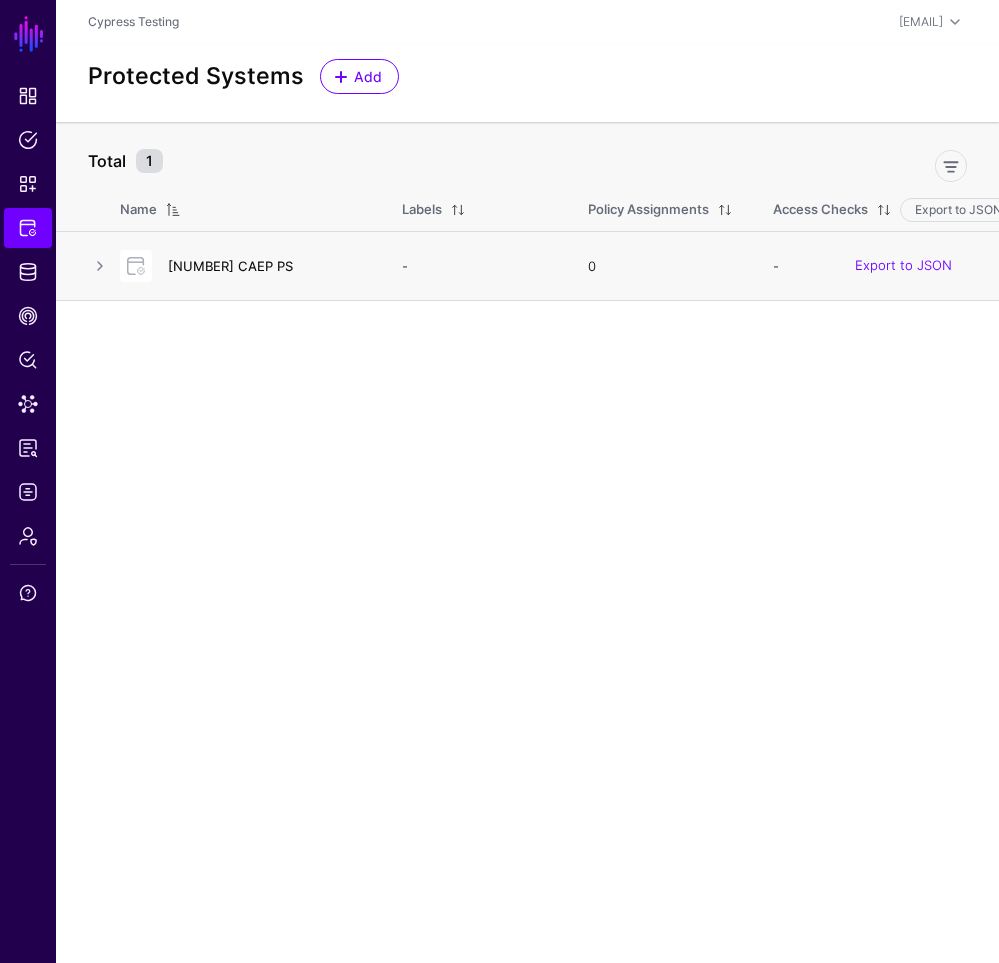 click on "[NUMBER] CAEP PS" 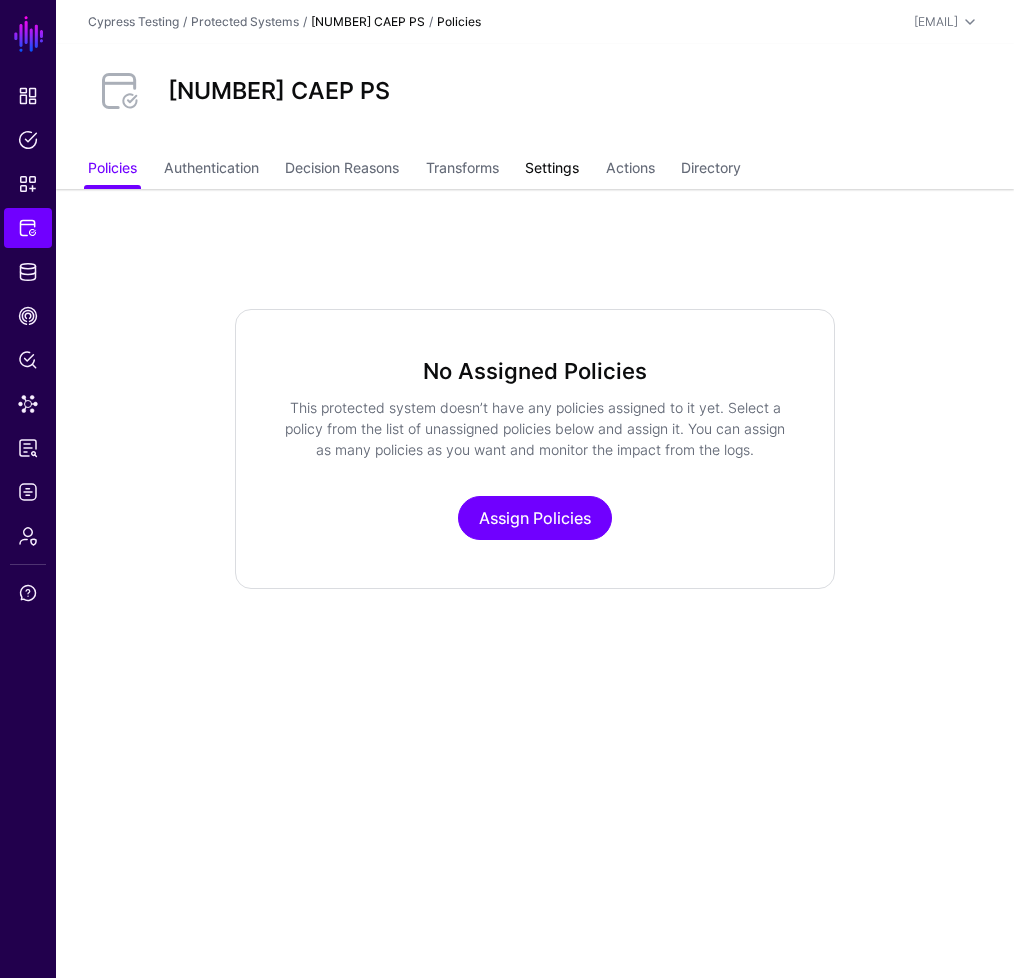 click on "Settings" 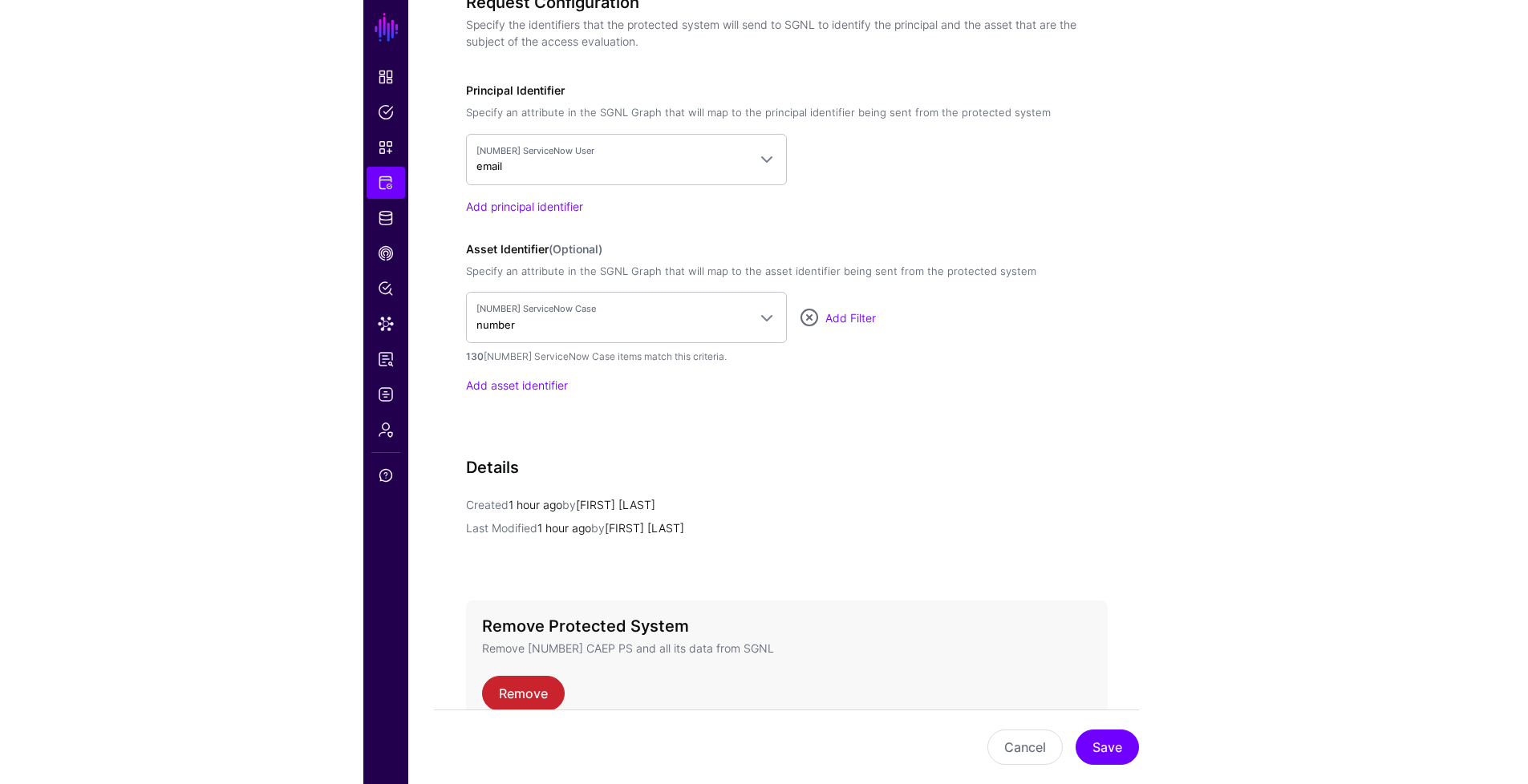 scroll, scrollTop: 1215, scrollLeft: 0, axis: vertical 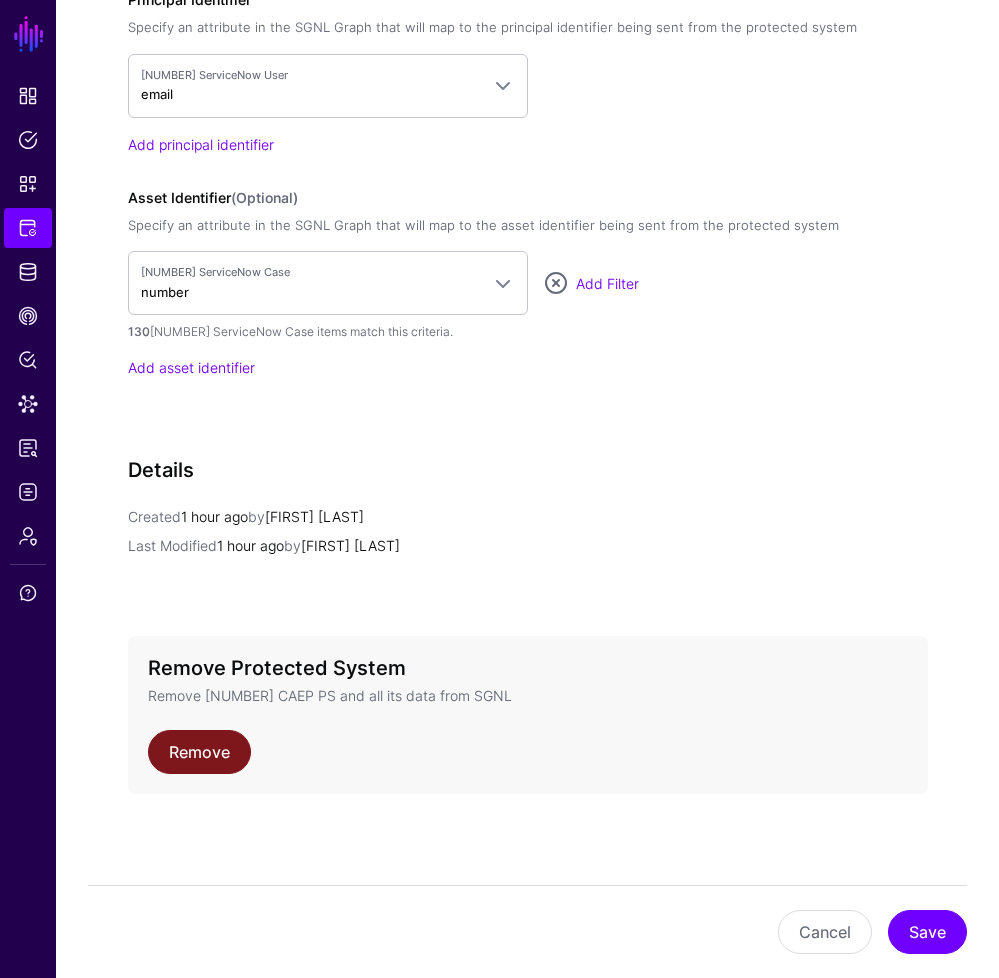 click on "Remove" 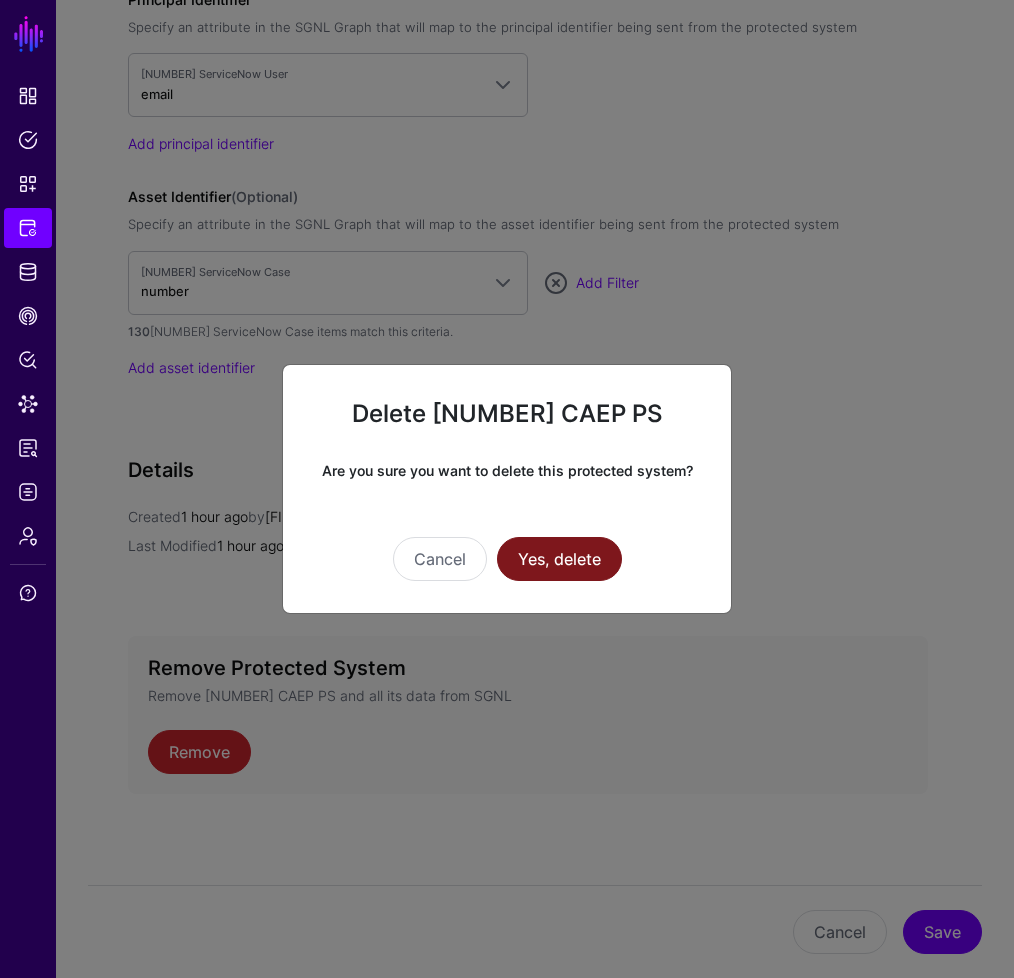 click on "Yes, delete" 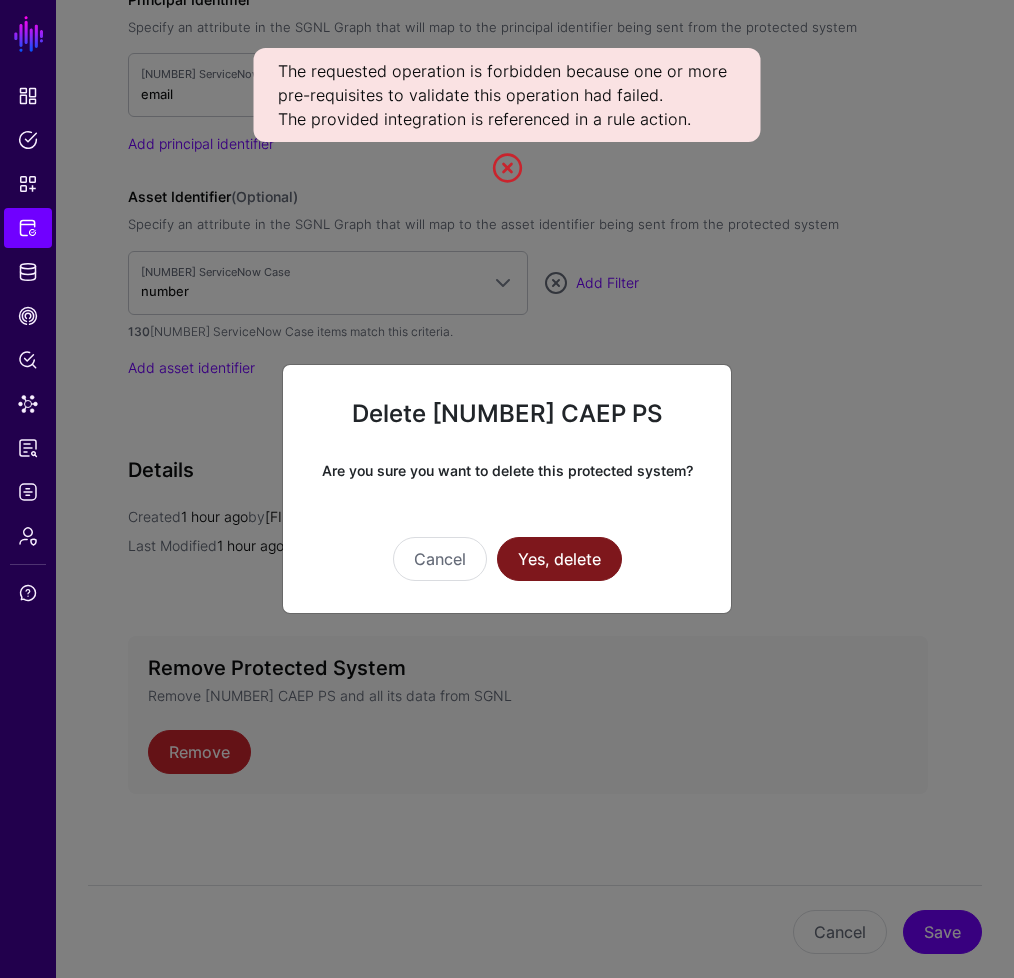 click on "Yes, delete" 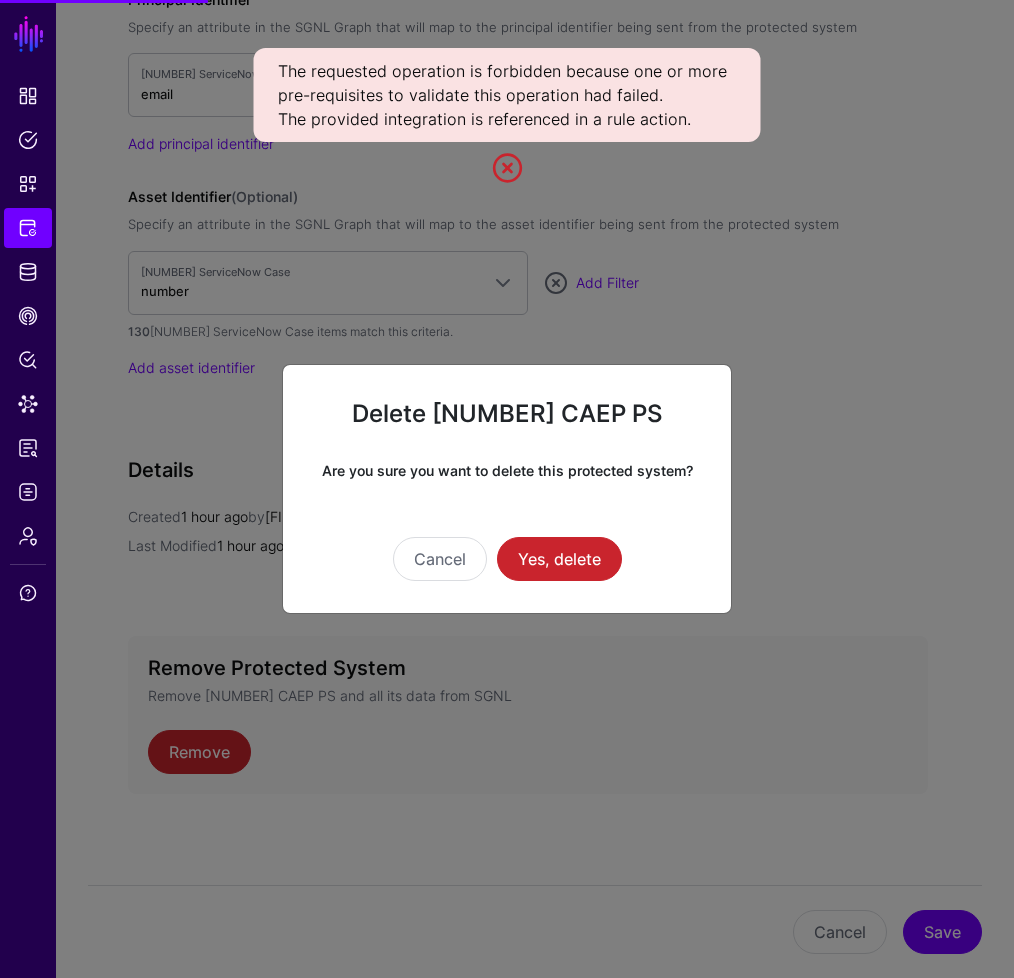 click 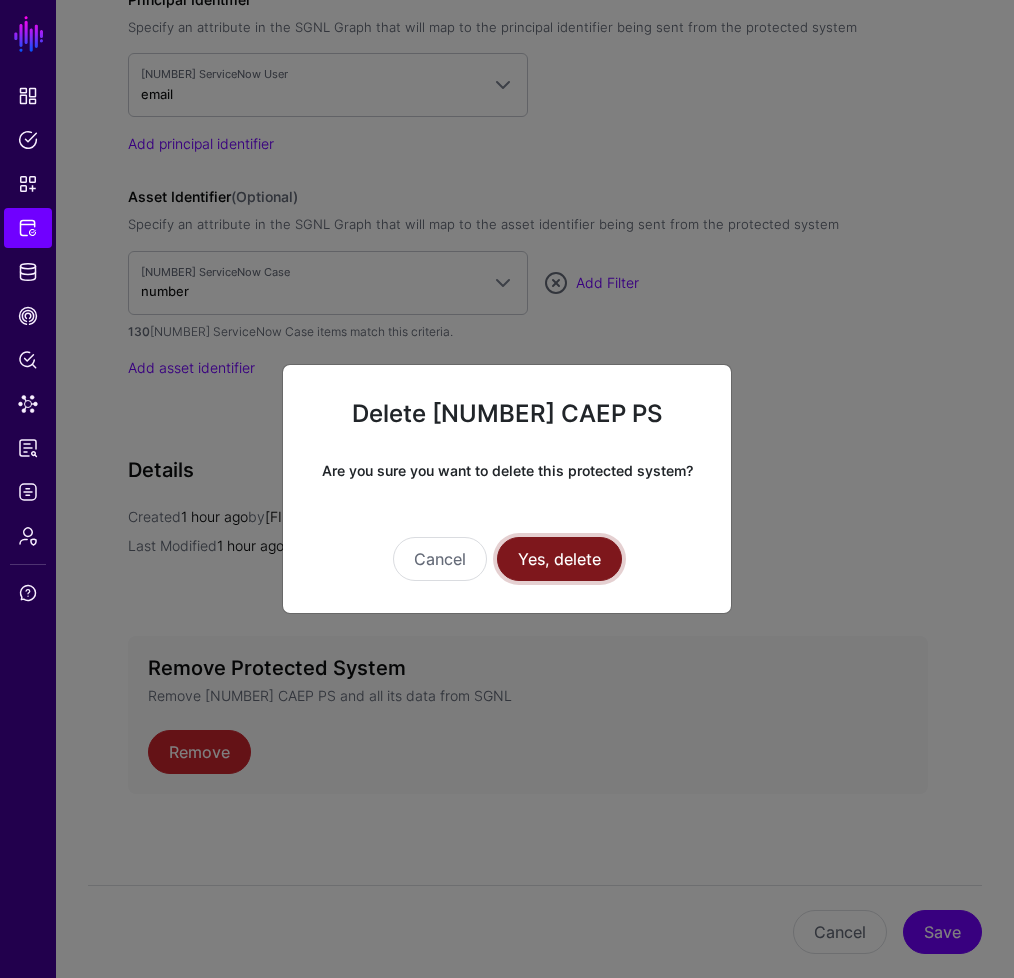 click on "Yes, delete" 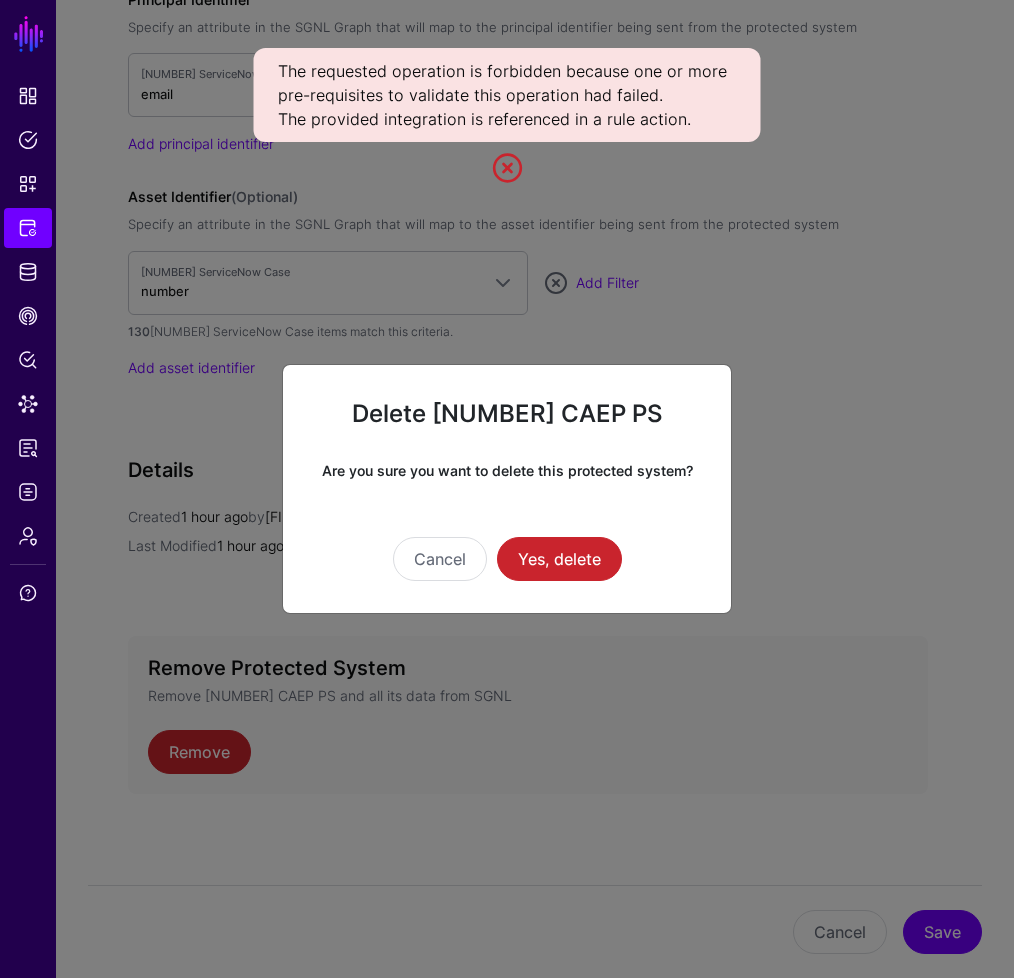 click 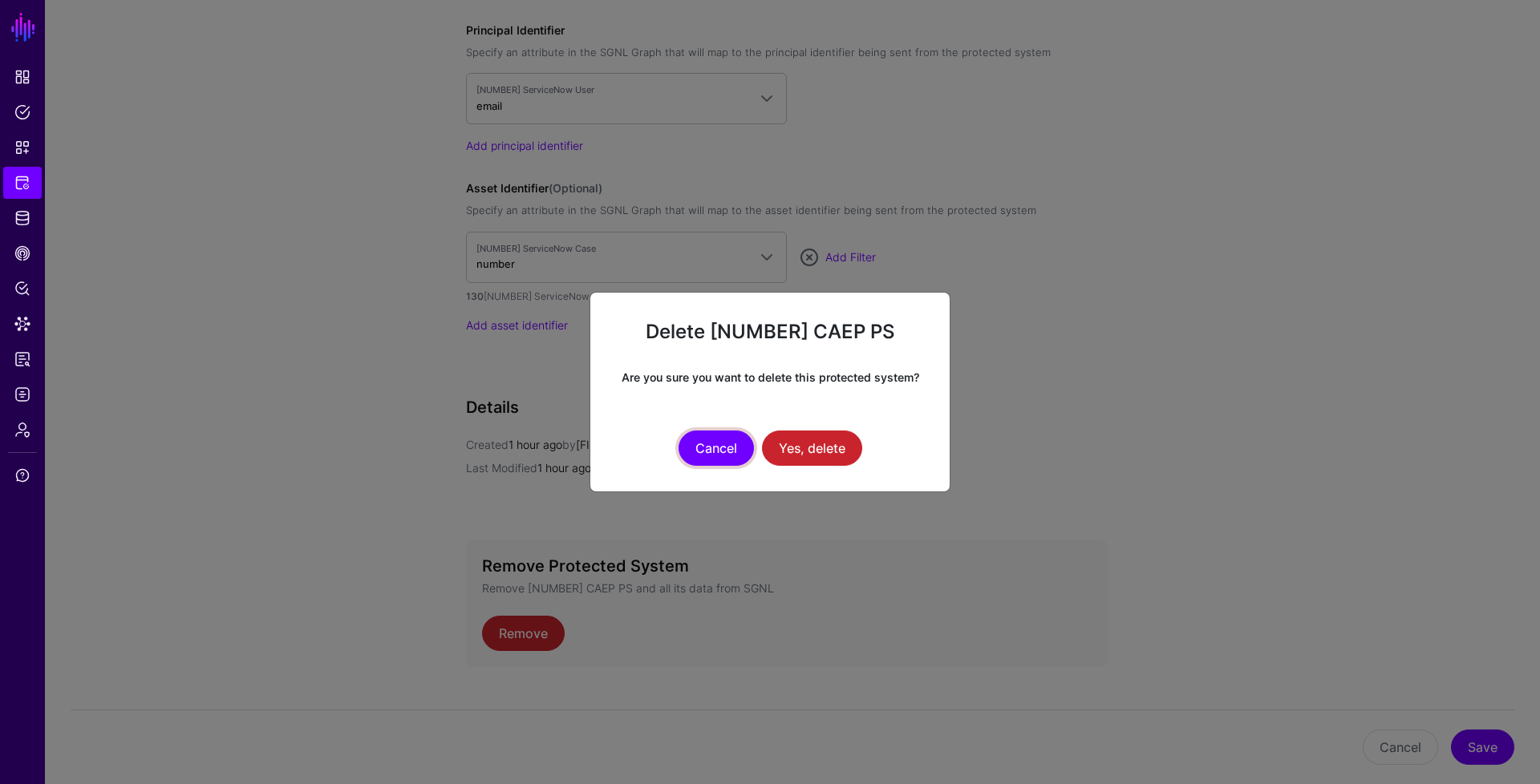 click on "Cancel" 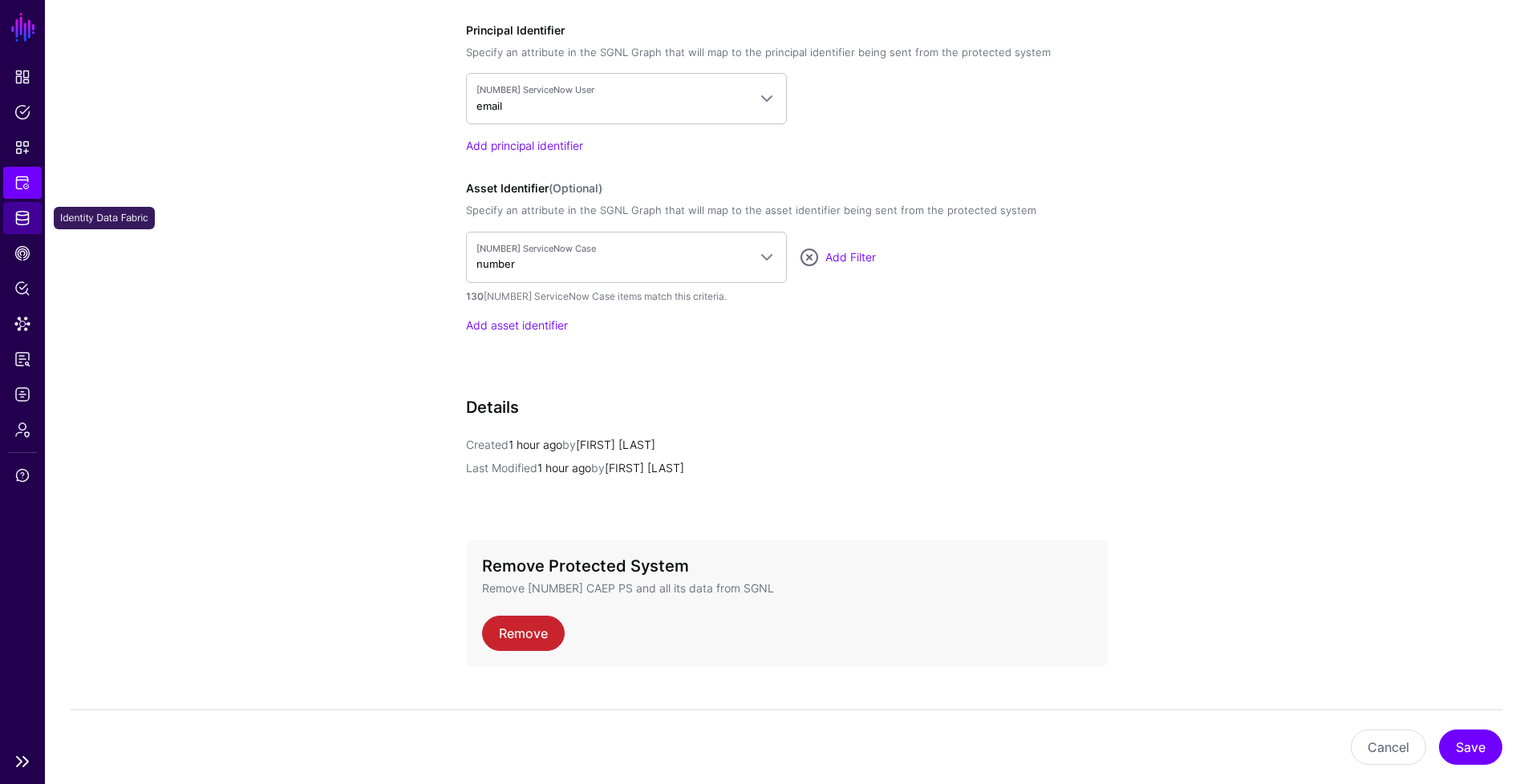 click on "Identity Data Fabric" 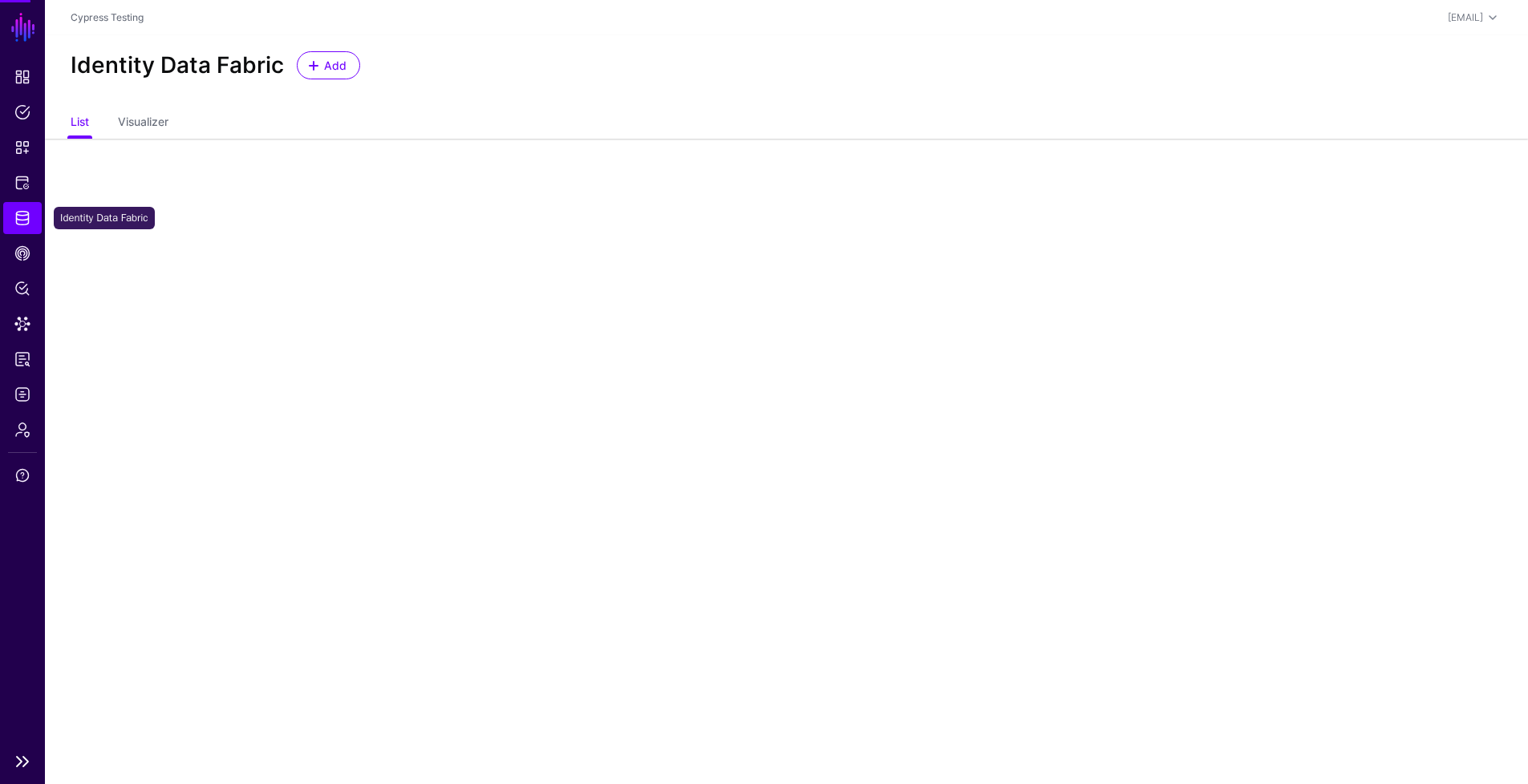 scroll, scrollTop: 0, scrollLeft: 0, axis: both 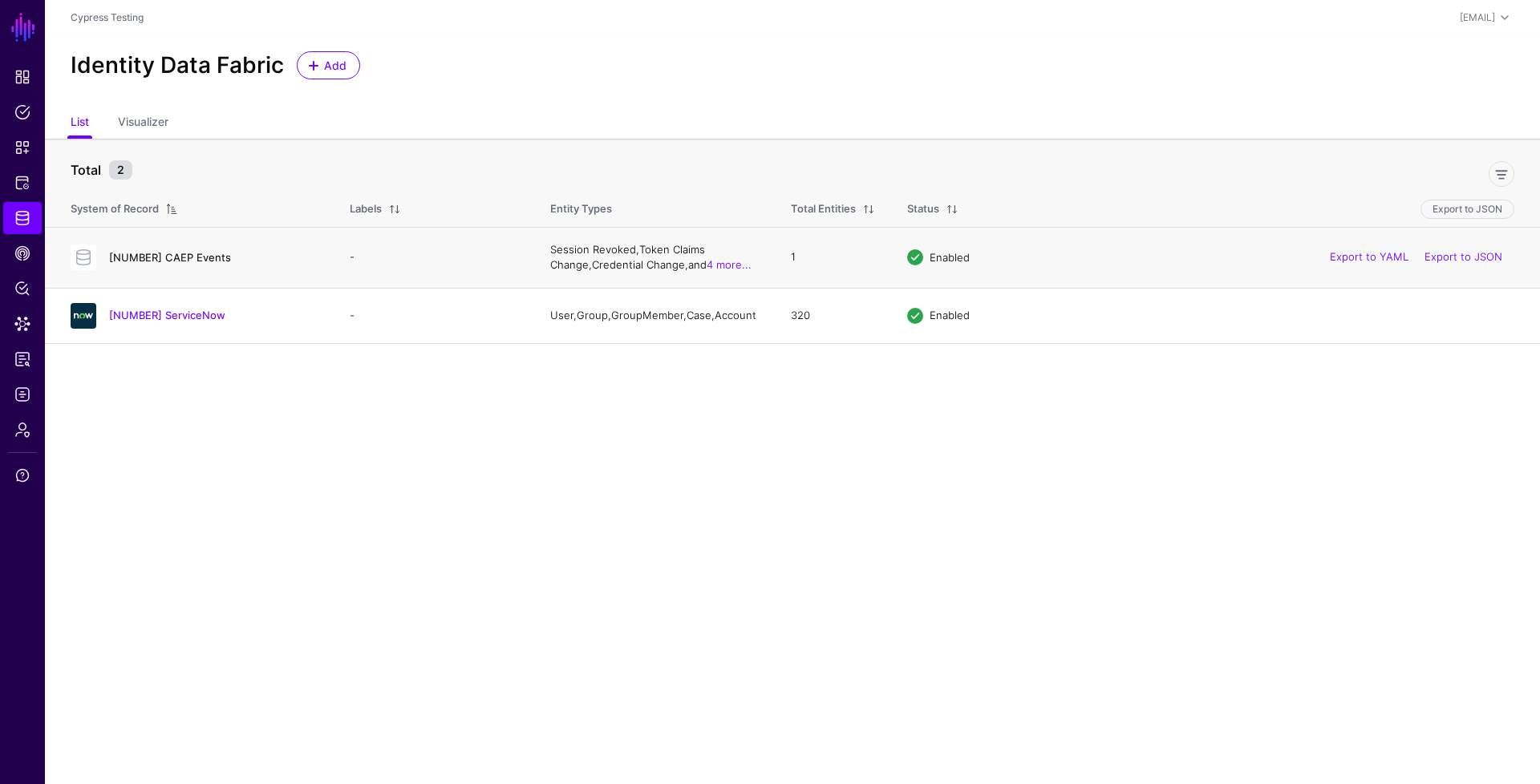 click on "[NUMBER] CAEP Events" 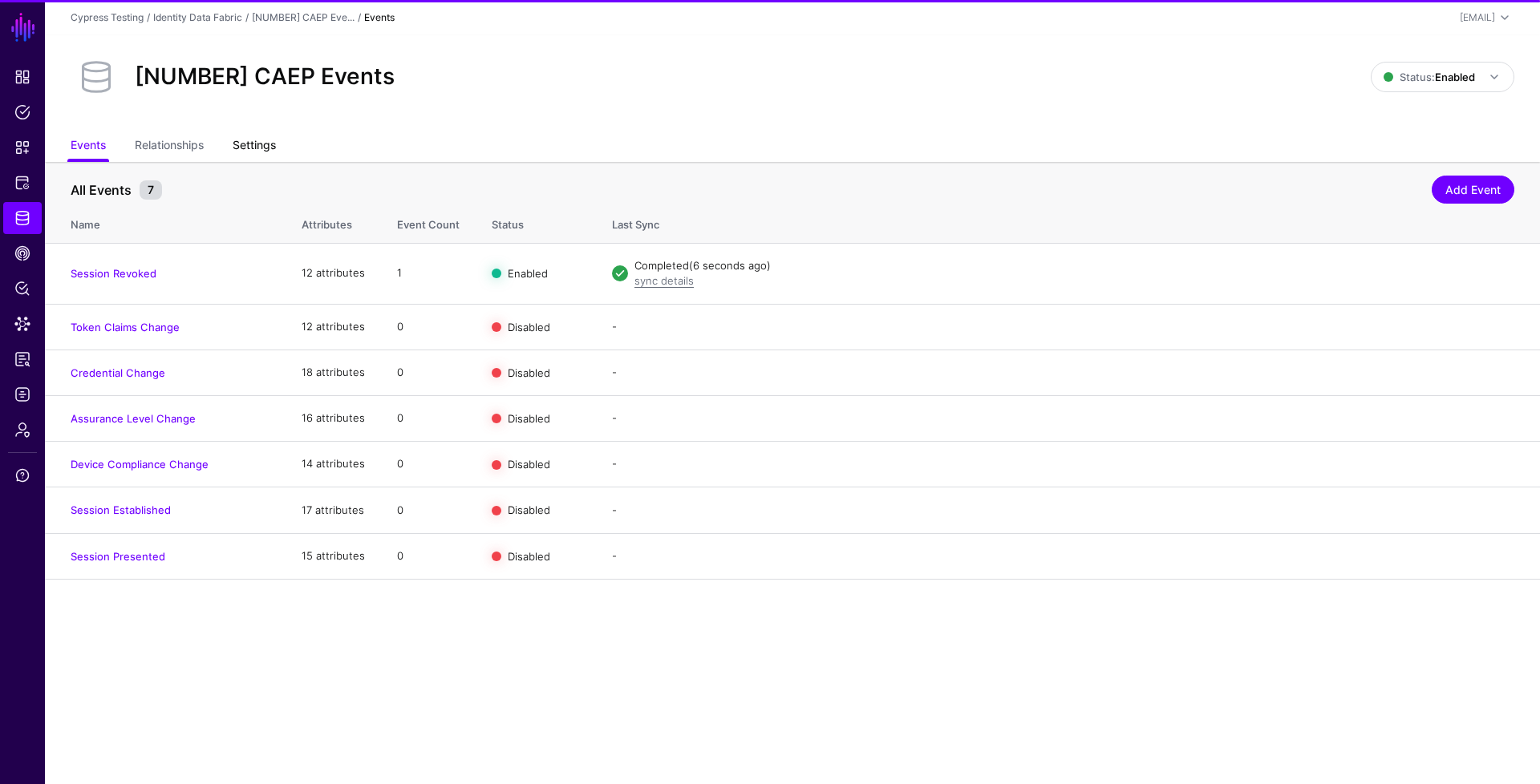 click on "Settings" 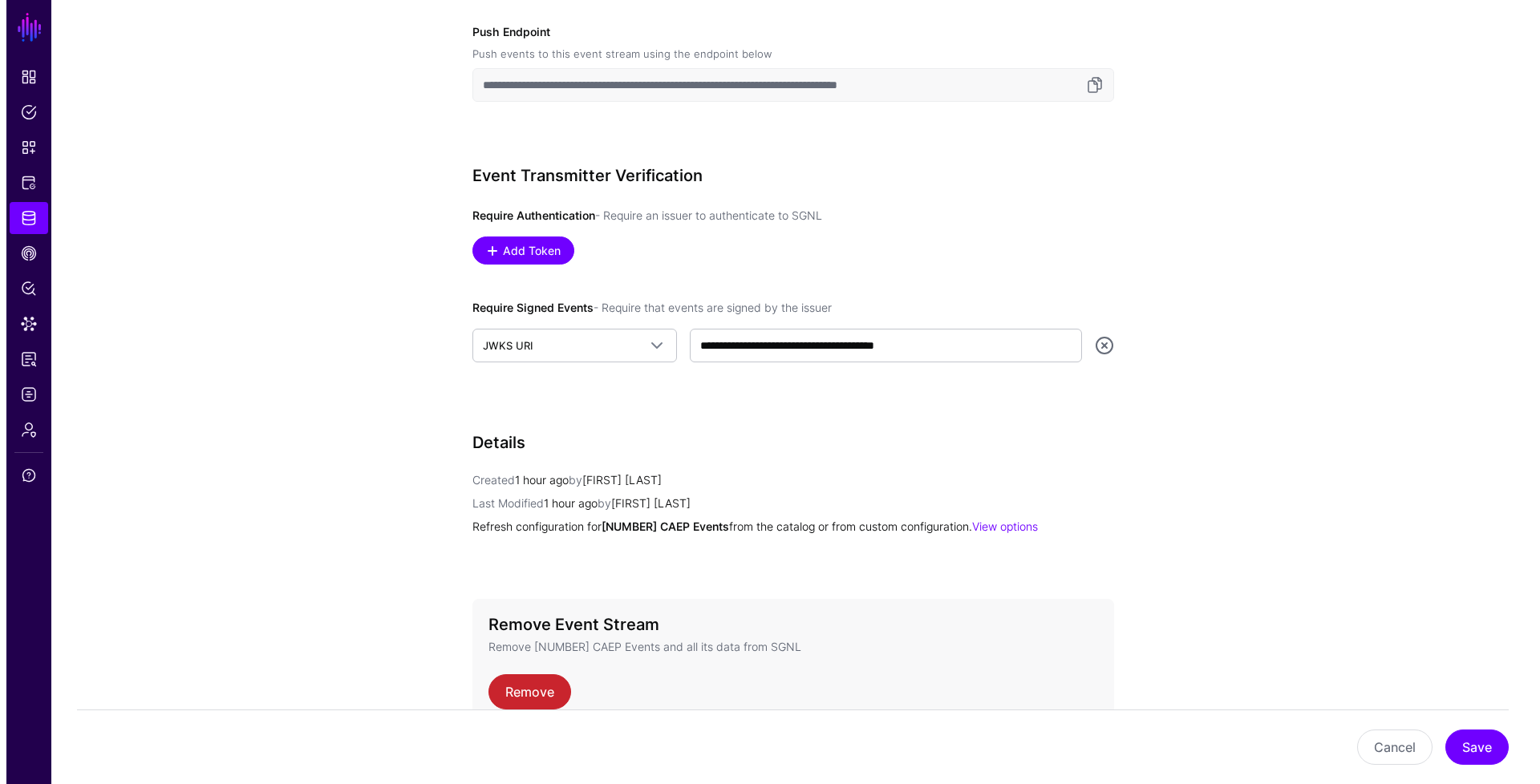 scroll, scrollTop: 858, scrollLeft: 0, axis: vertical 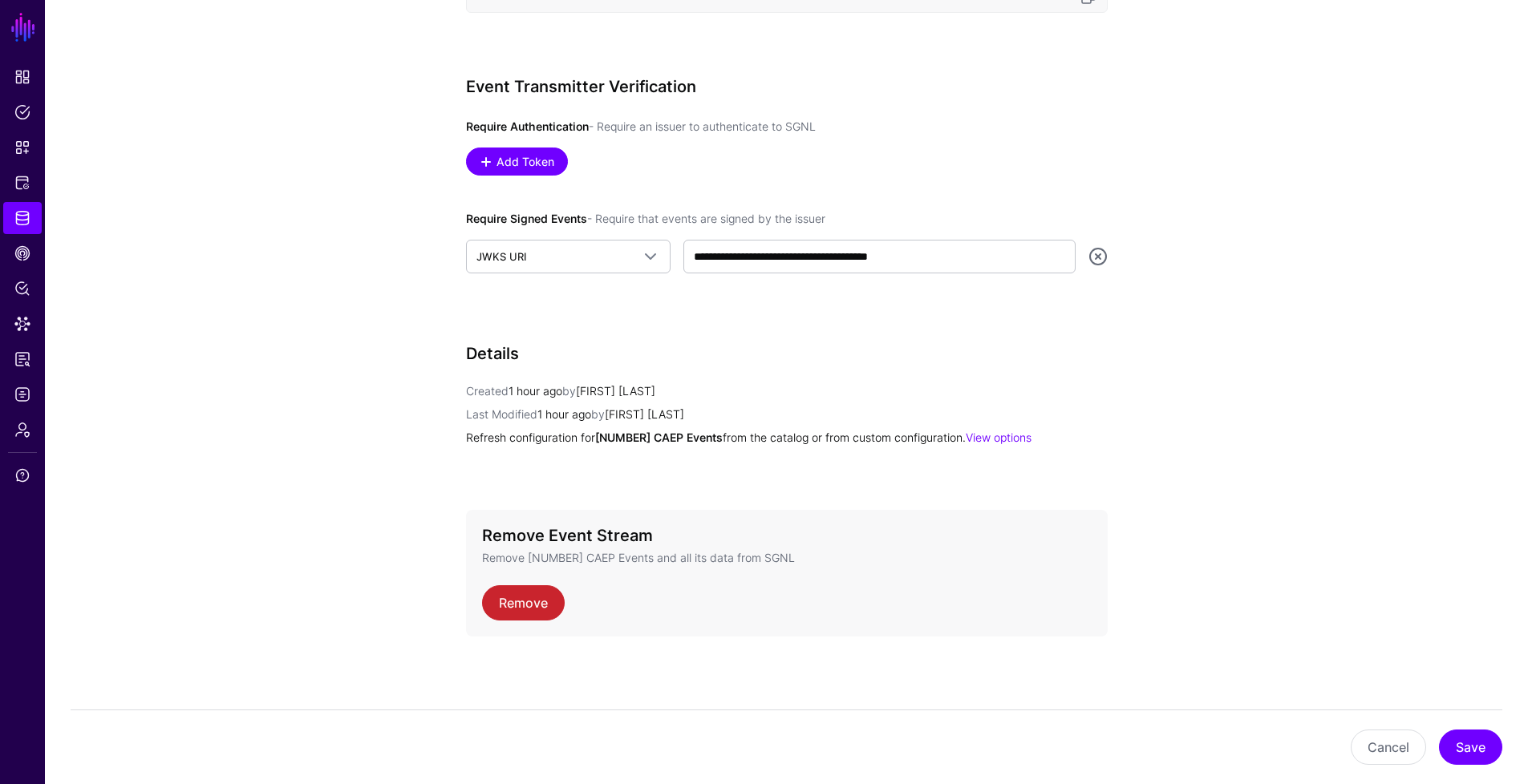 click on "Remove Event Stream Remove [NUMBER] CAEP Events and all its data from SGNL  Remove" 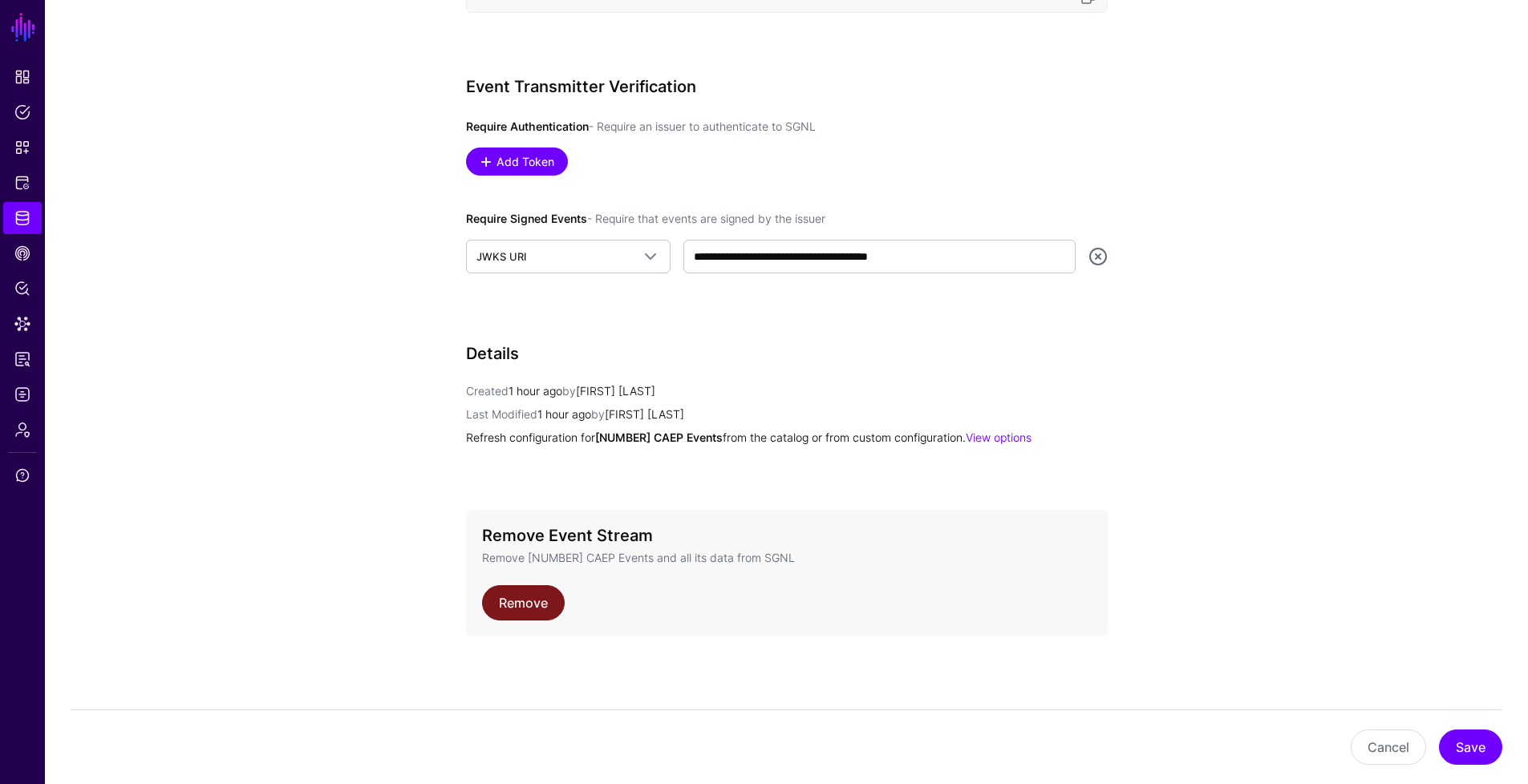 click on "Remove" 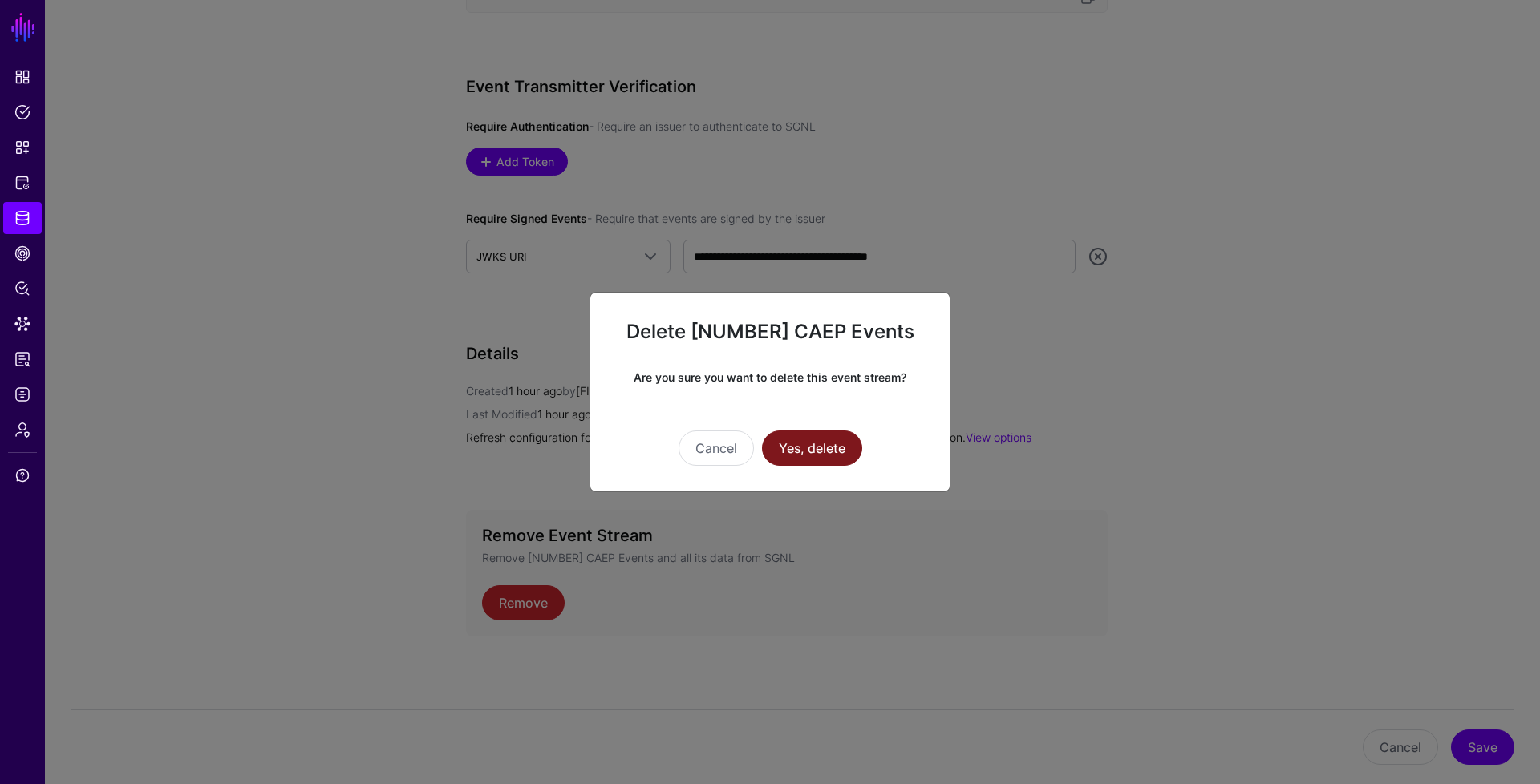 click on "Yes, delete" 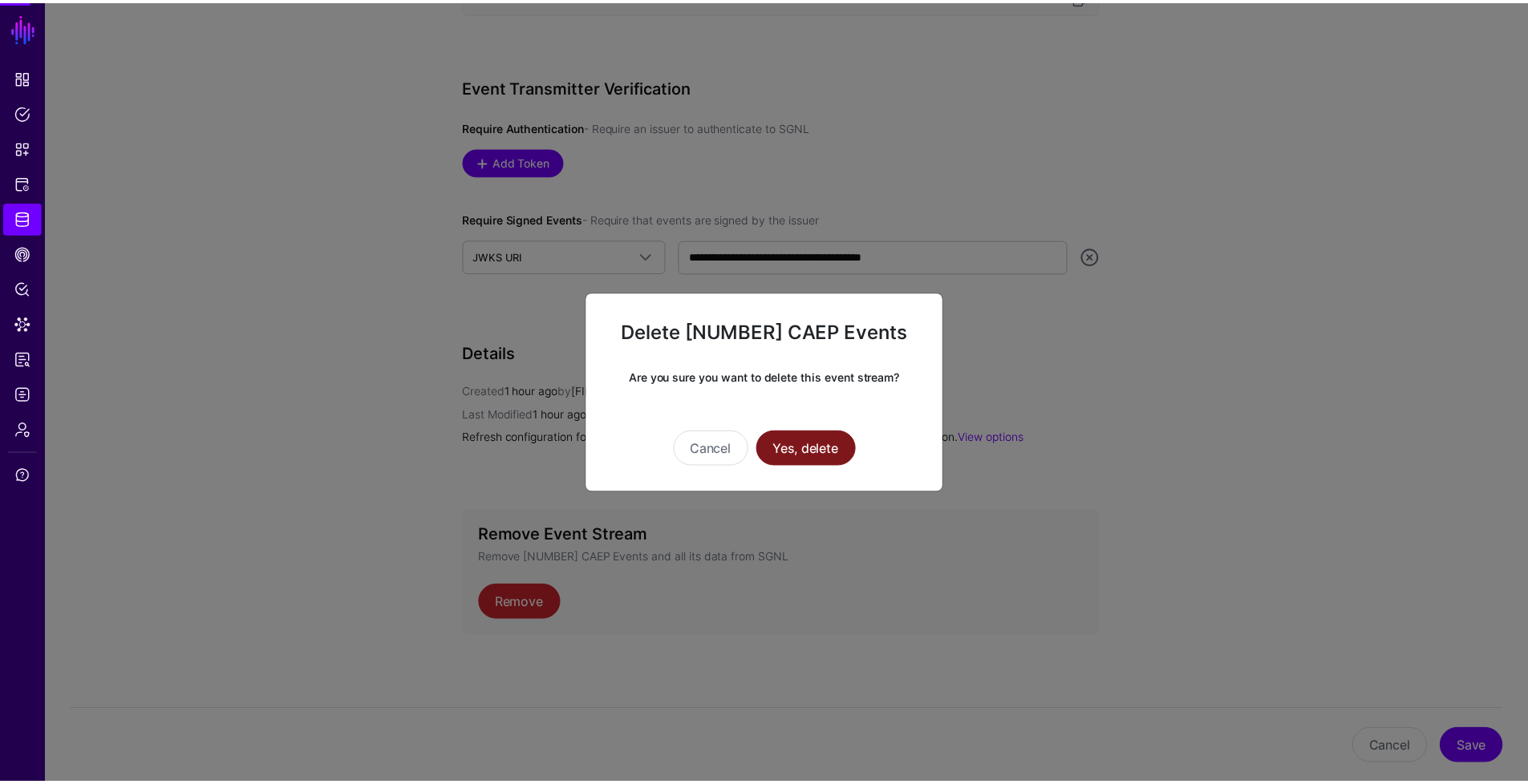 scroll, scrollTop: 0, scrollLeft: 0, axis: both 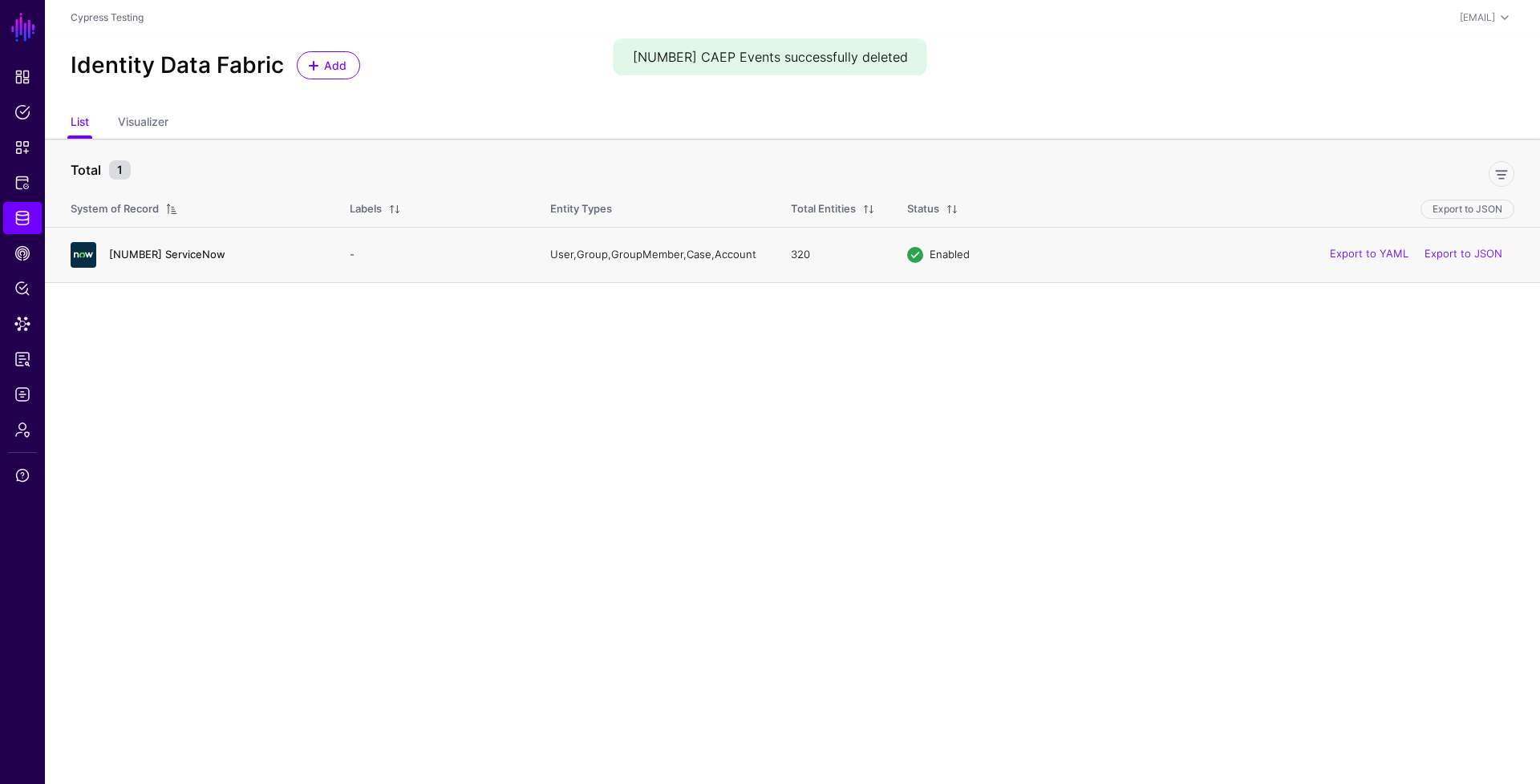 click on "[NUMBER] ServiceNow" 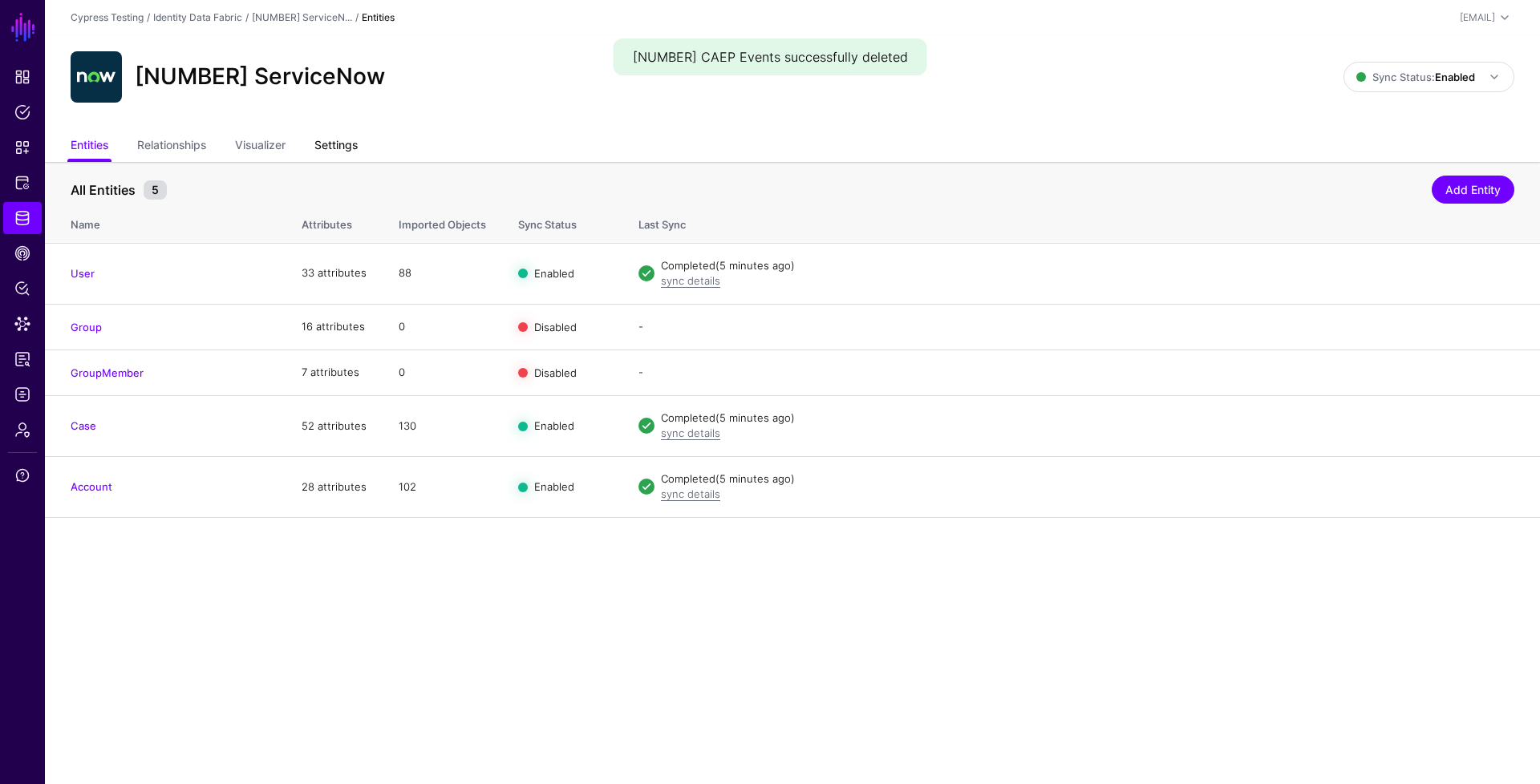click on "Settings" 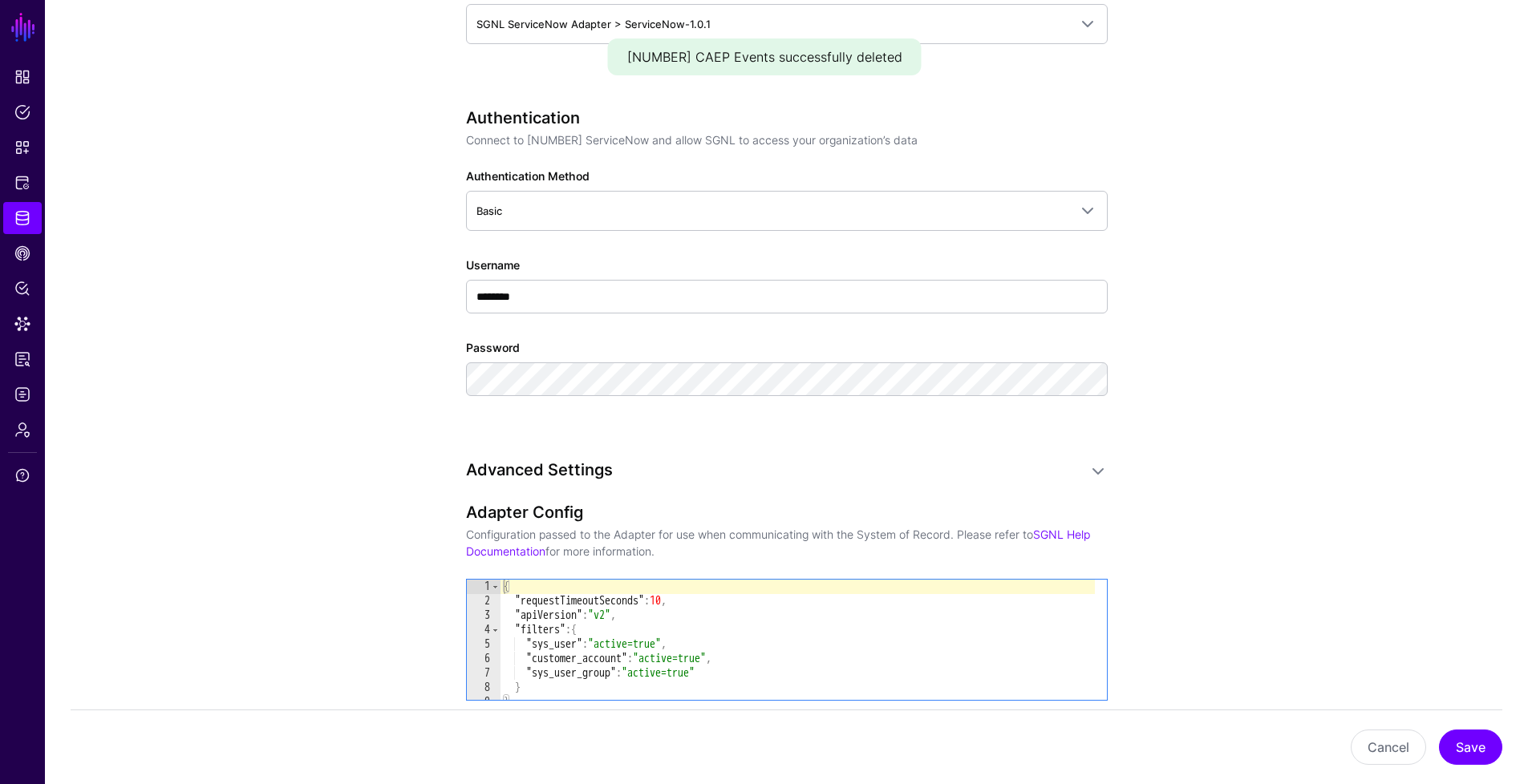 scroll, scrollTop: 1586, scrollLeft: 0, axis: vertical 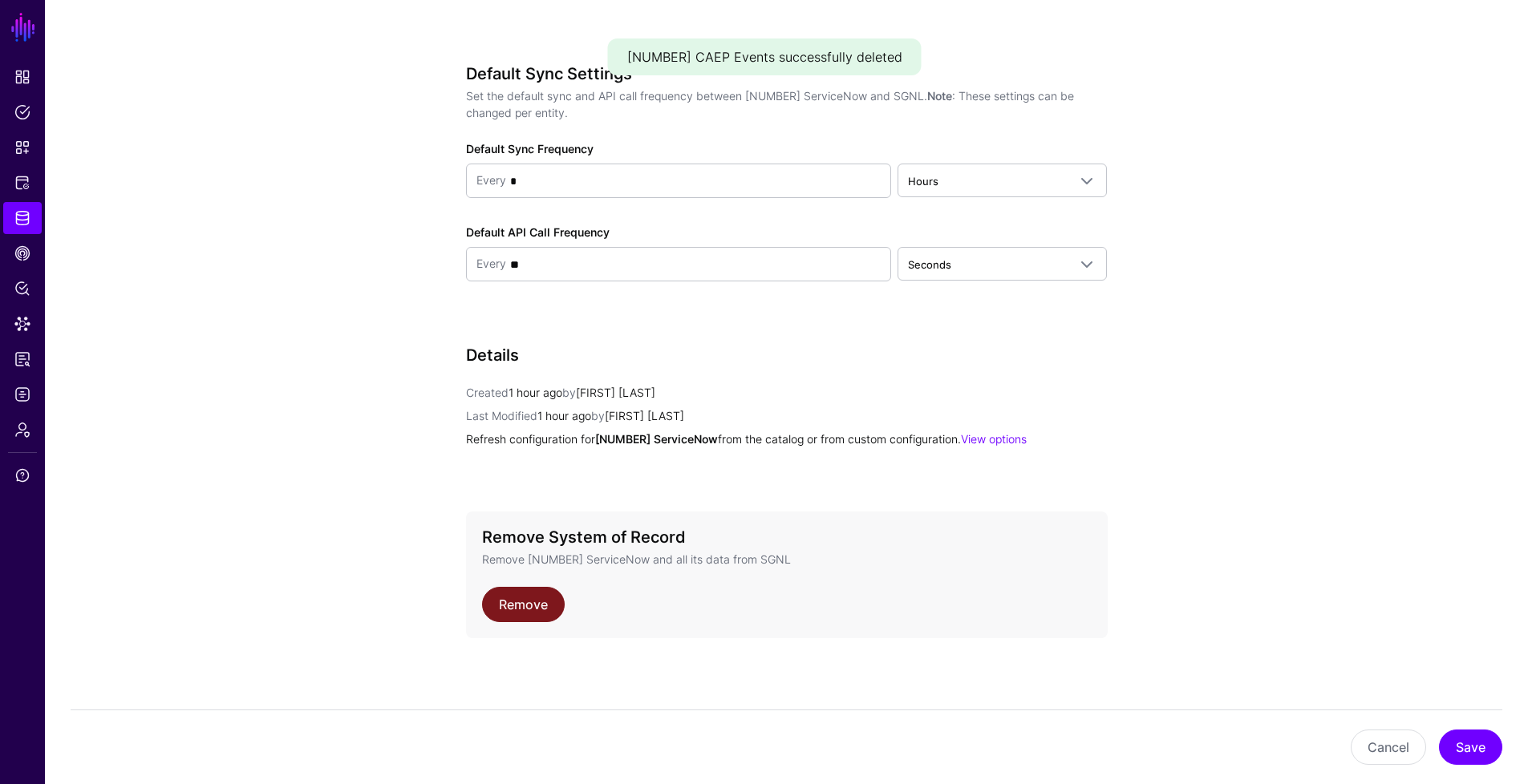click on "Remove" 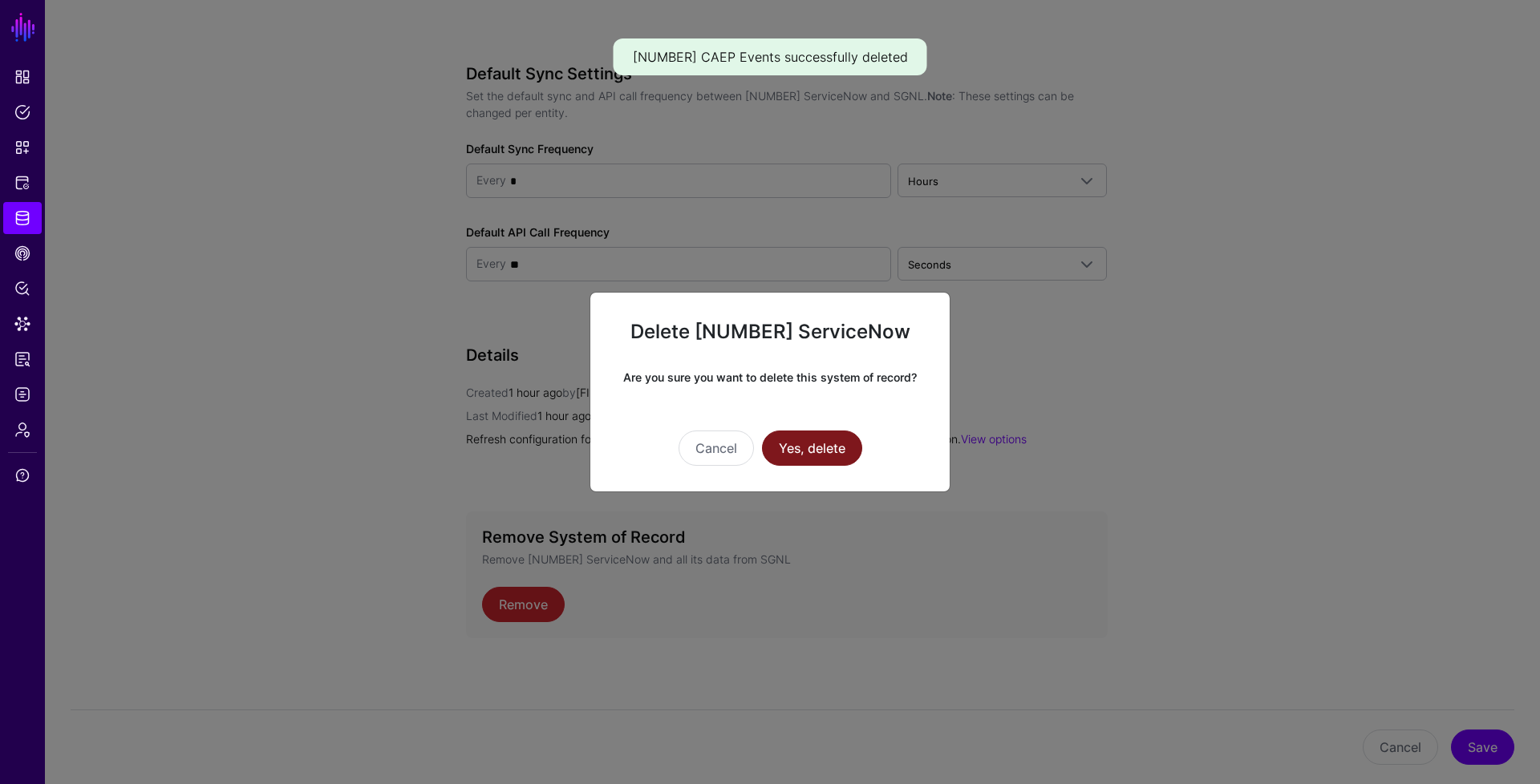 click on "Yes, delete" 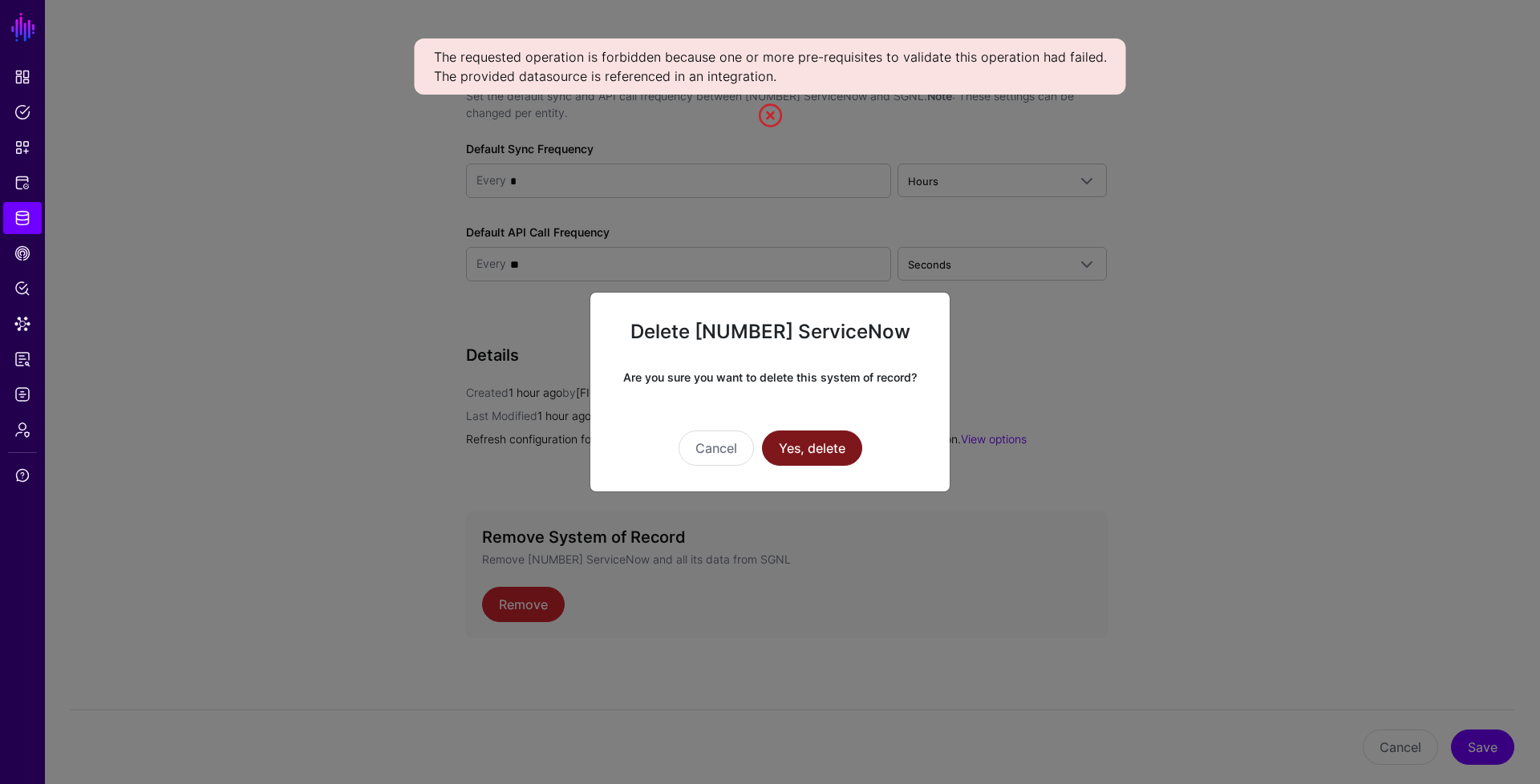 click on "Yes, delete" 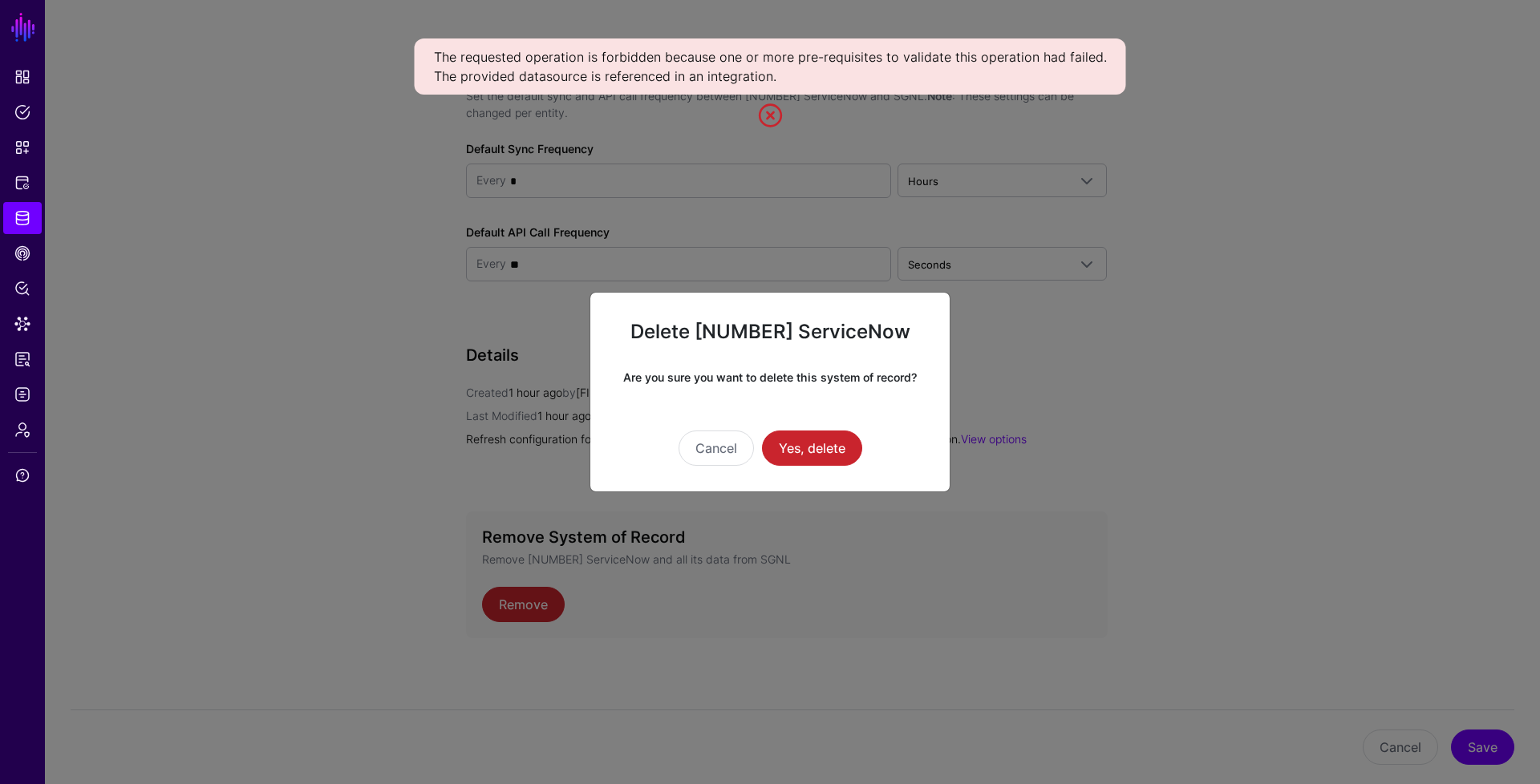 click 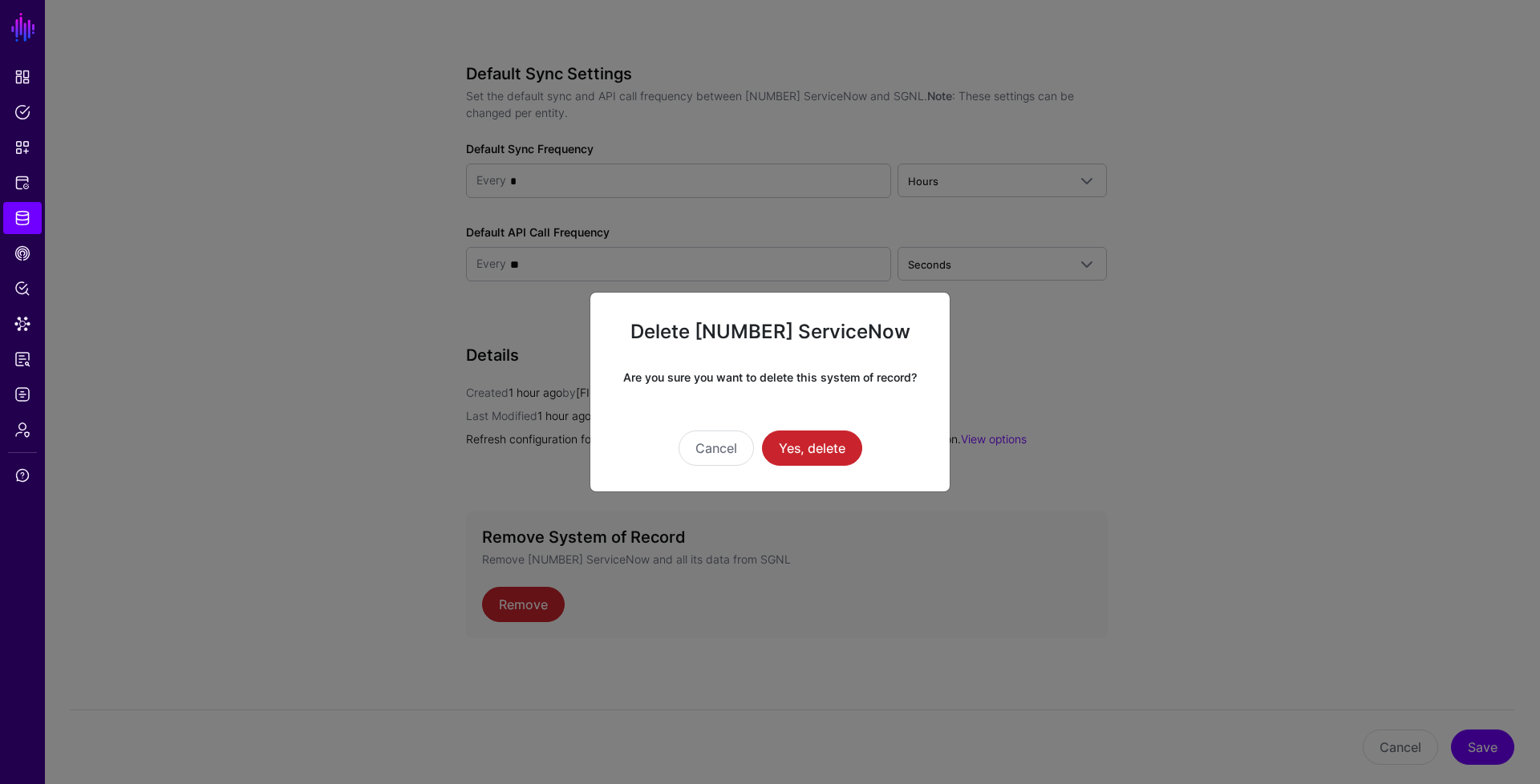 click on "Delete [NUMBER] ServiceNow Are you sure you want to delete this system of record? Cancel Yes, delete" 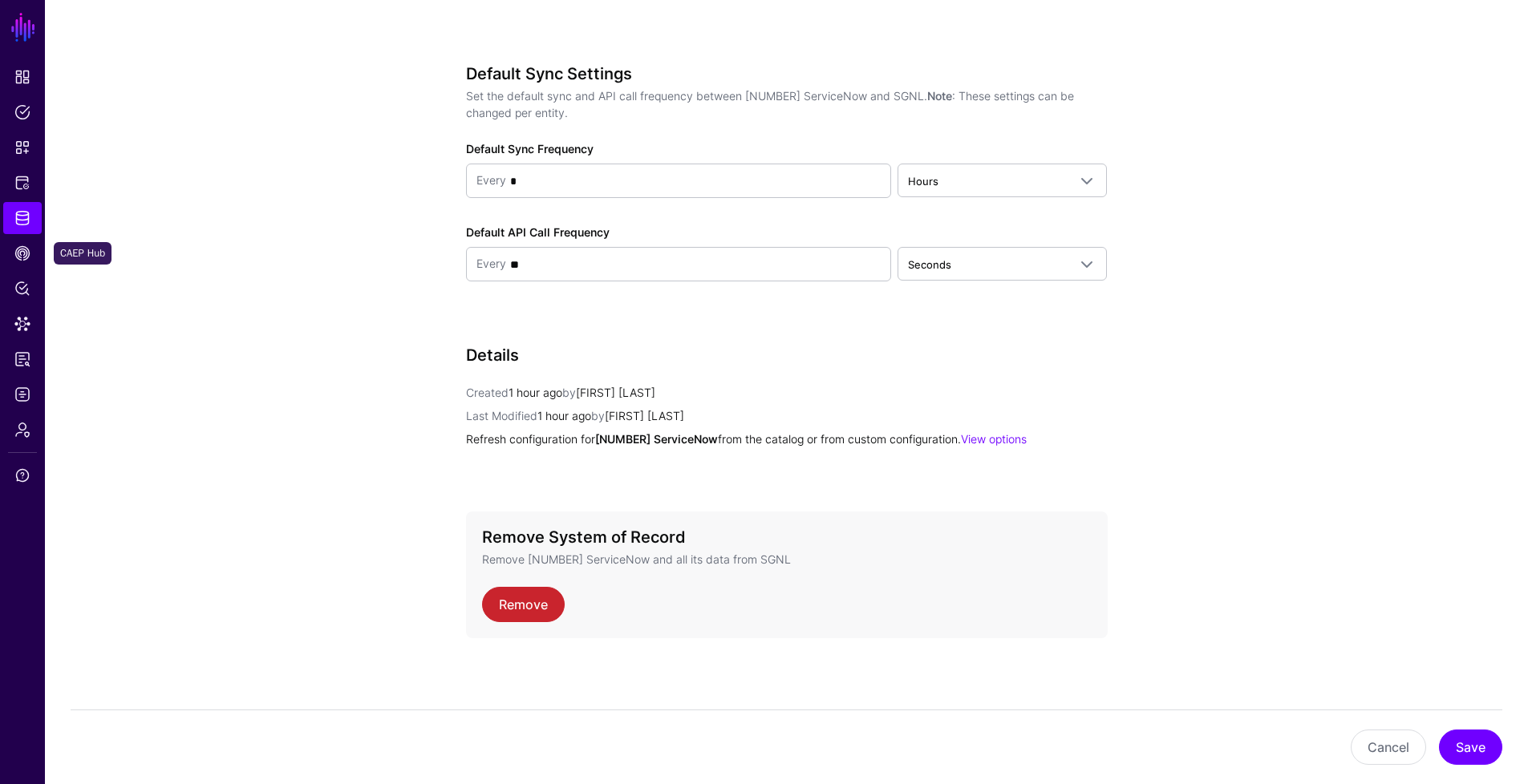 click on "CAEP Hub" 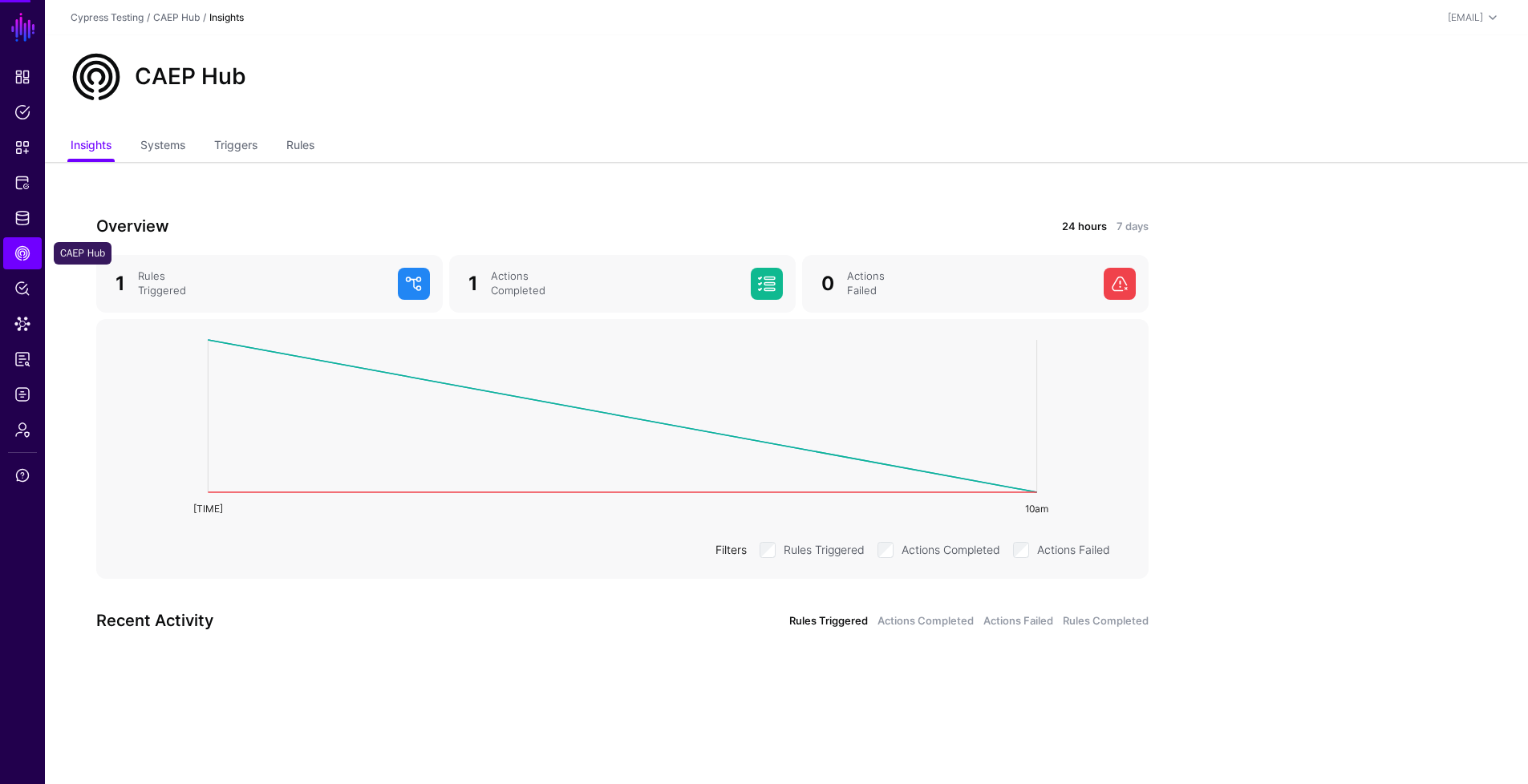 scroll, scrollTop: 0, scrollLeft: 0, axis: both 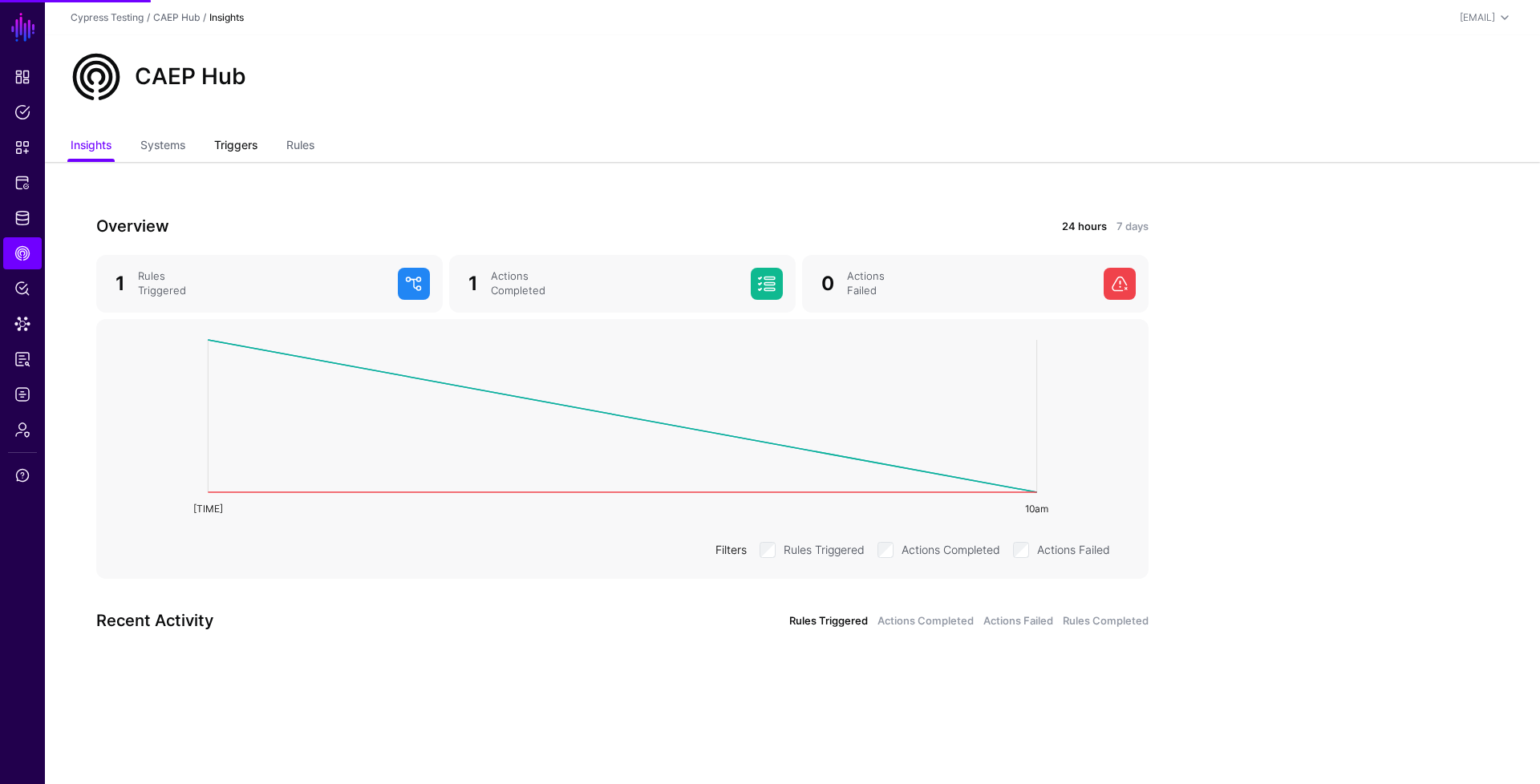 click on "Triggers" 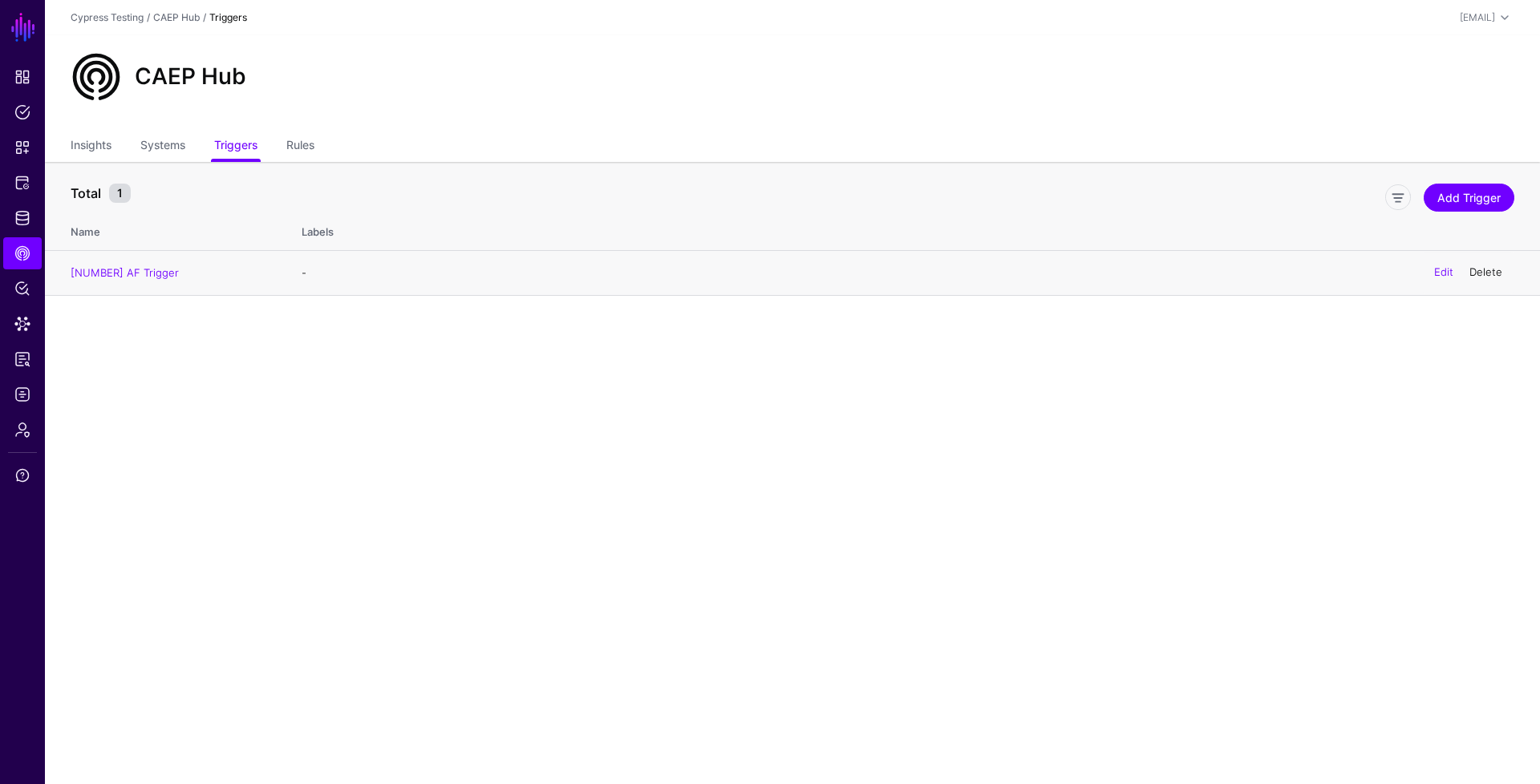 click on "Delete" 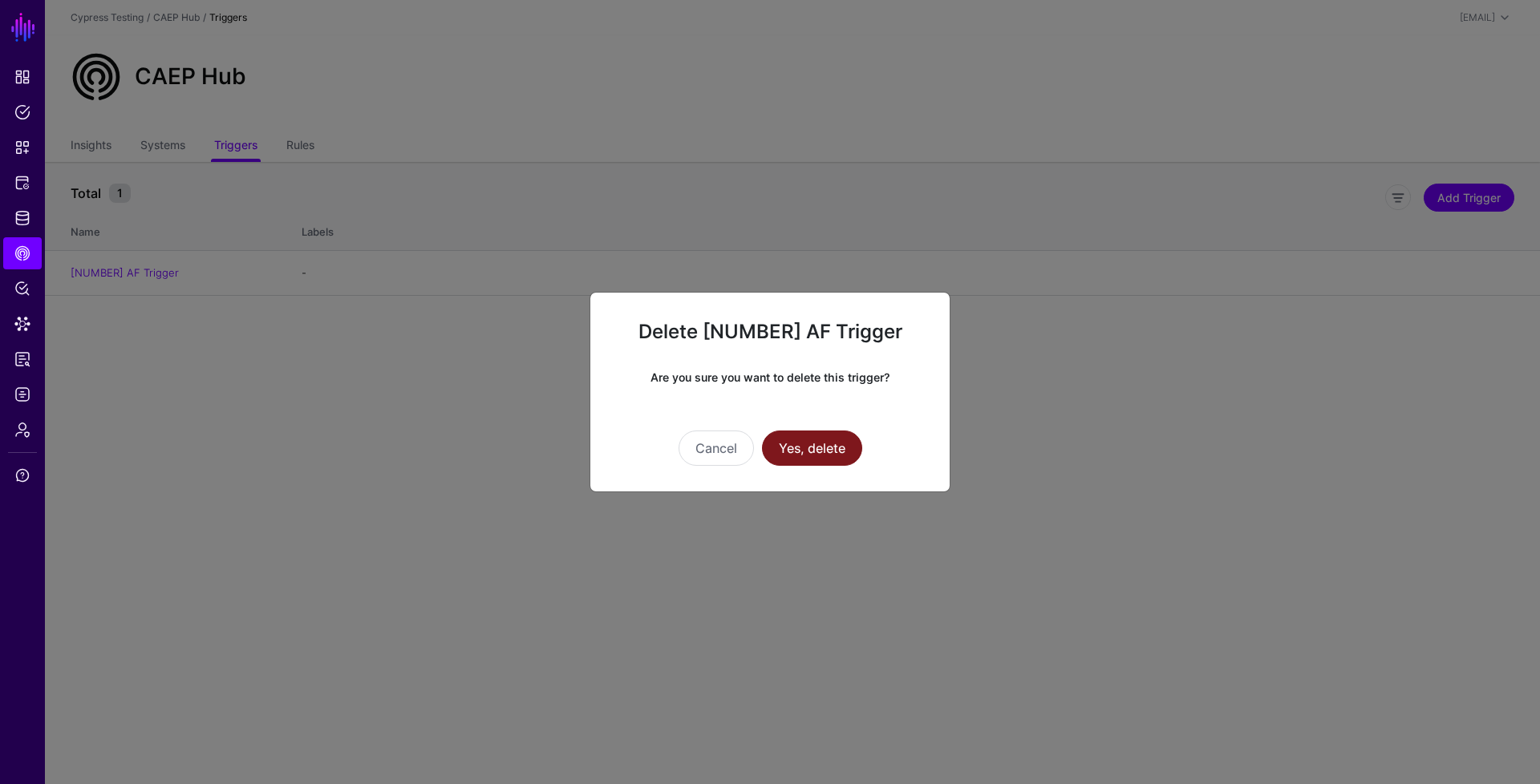 click on "Yes, delete" 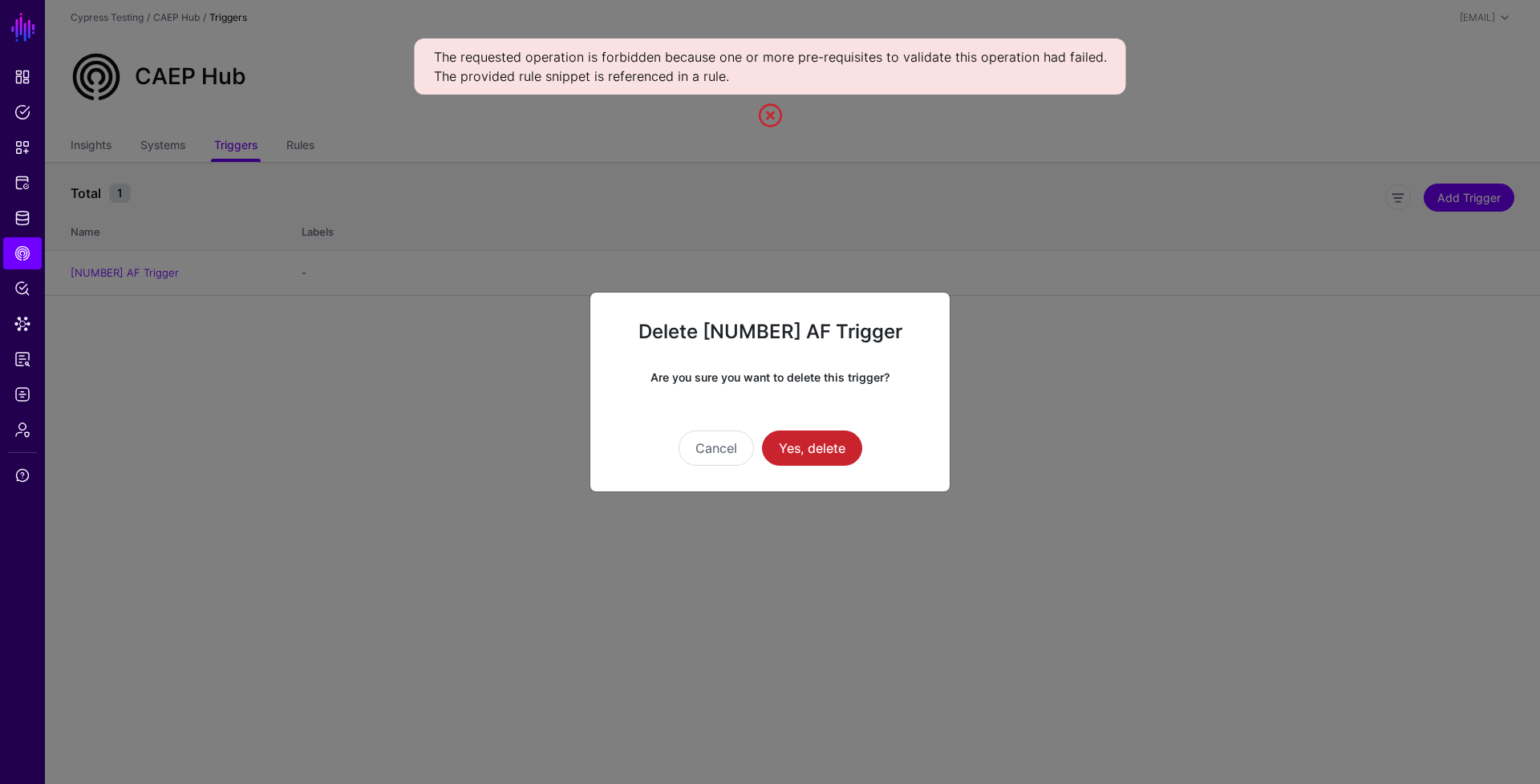 click on "Delete [NUMBER] AF Trigger Are you sure you want to delete this trigger? Cancel Yes, delete" 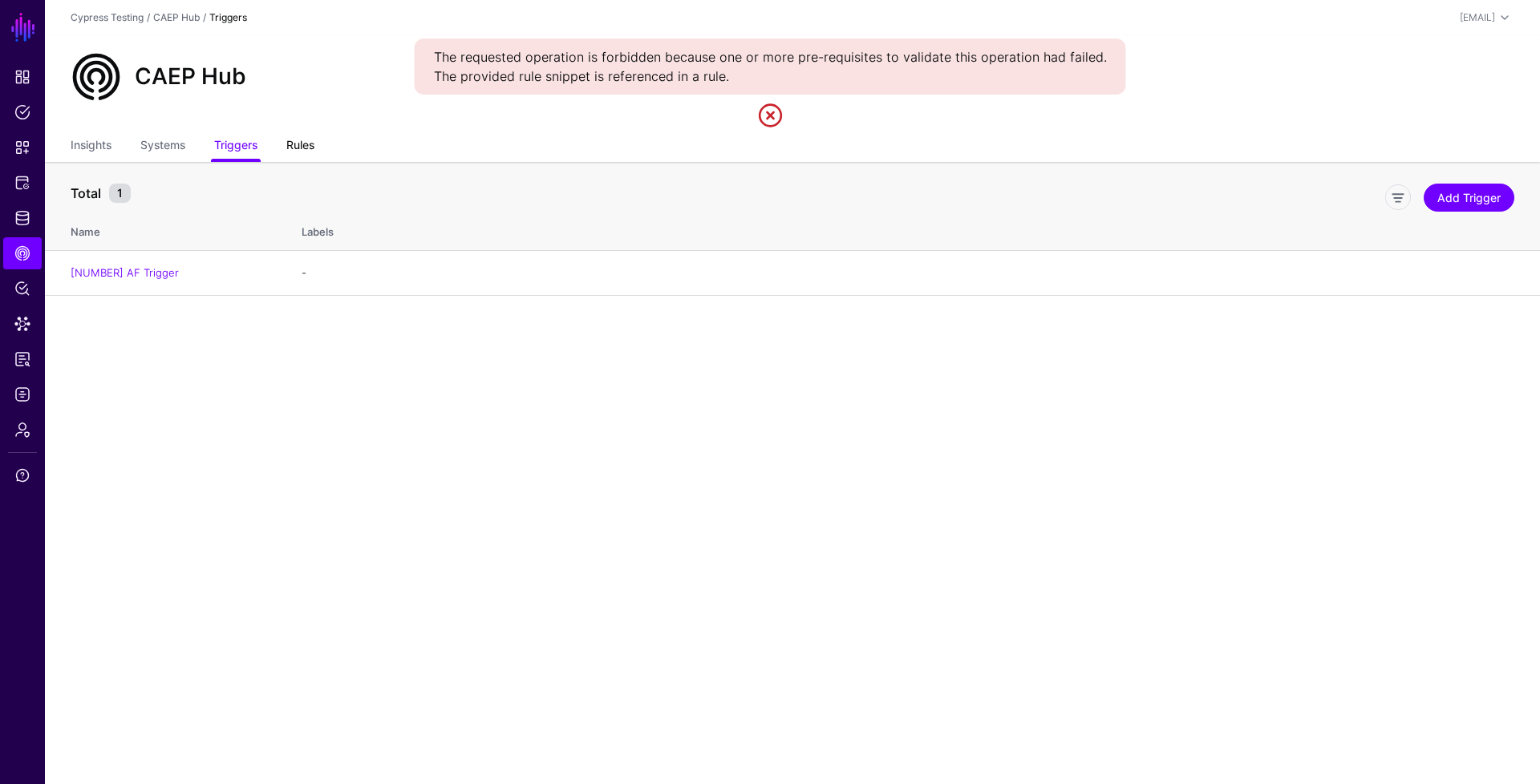 click on "Rules" 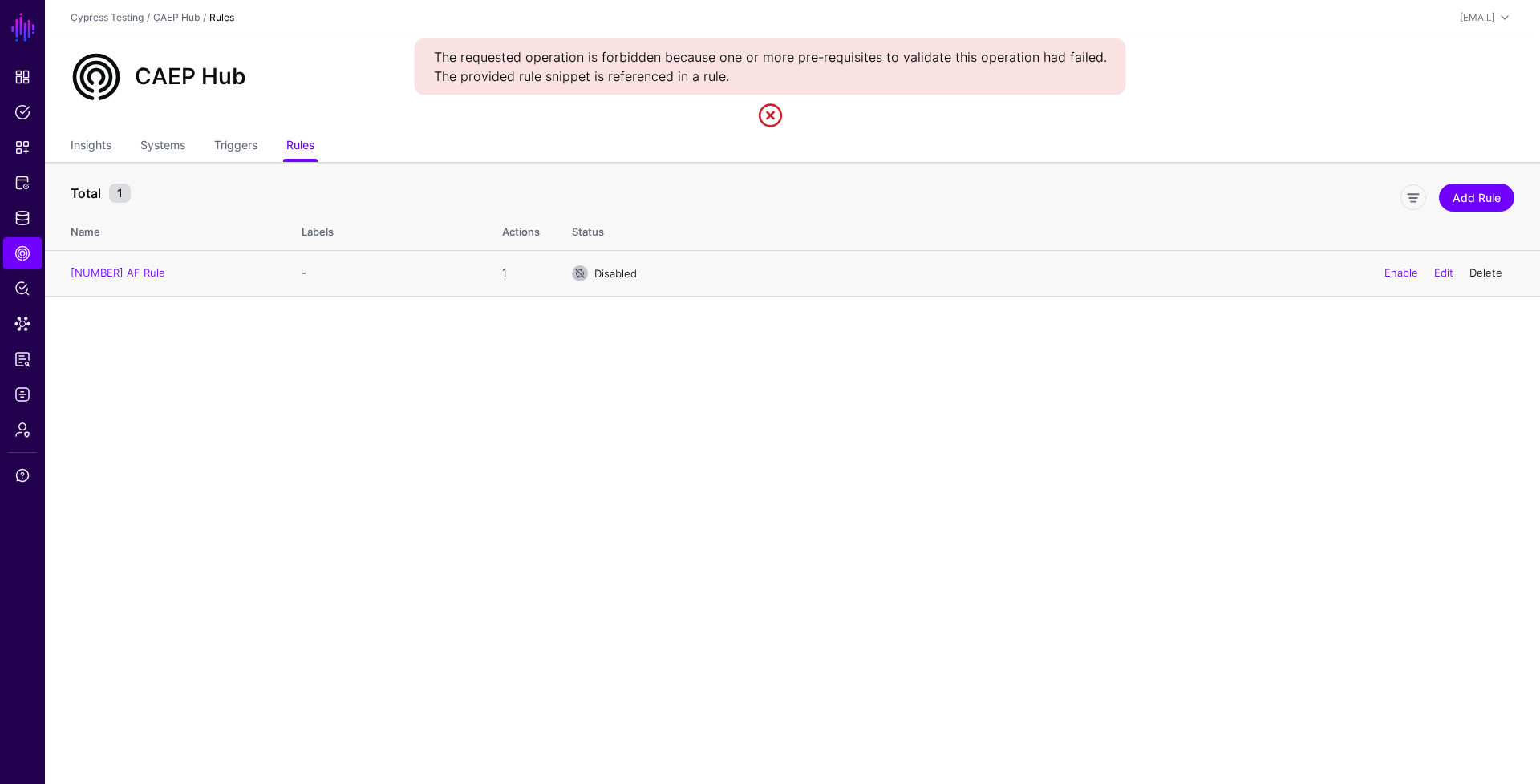 click on "Delete" 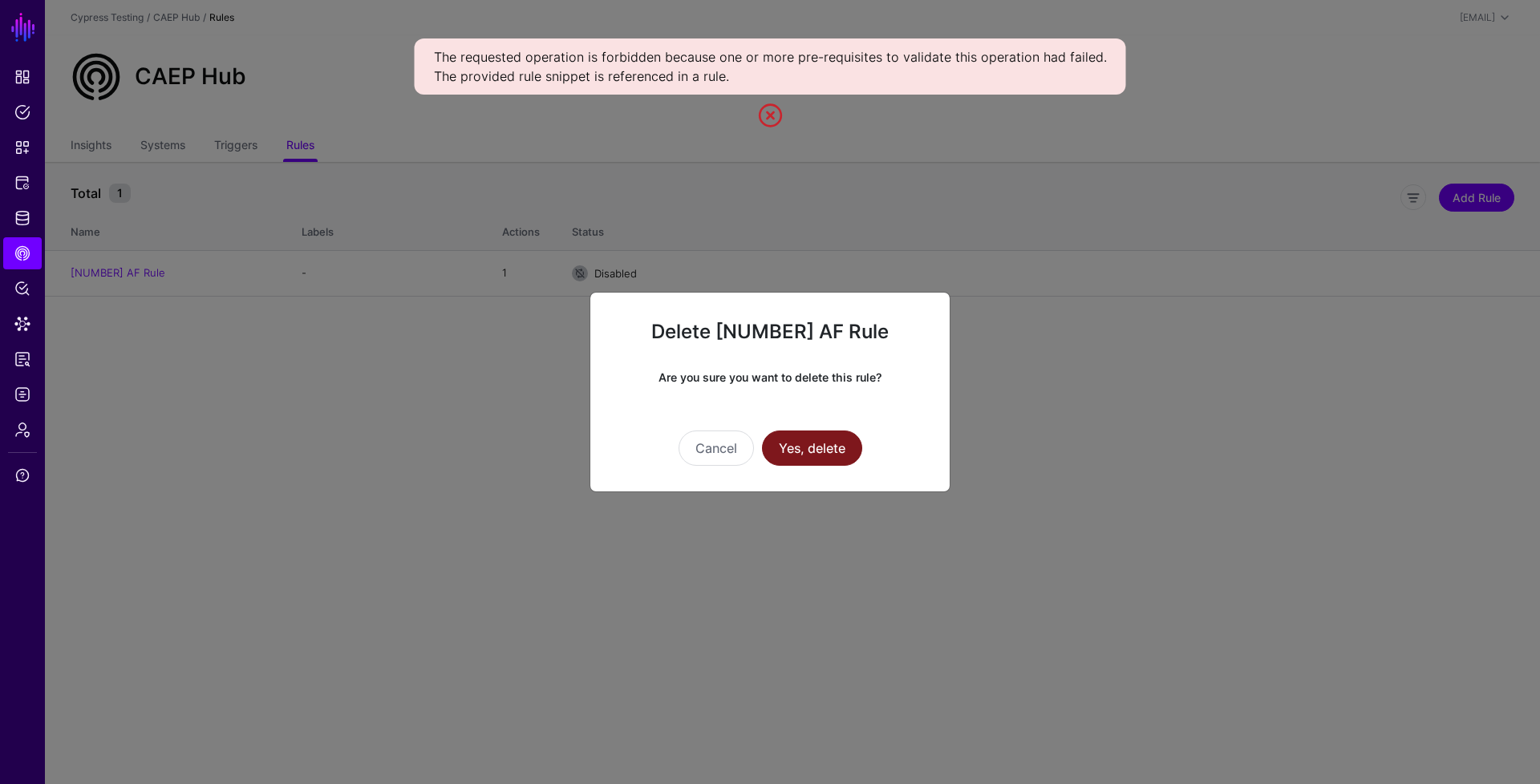 click on "Yes, delete" 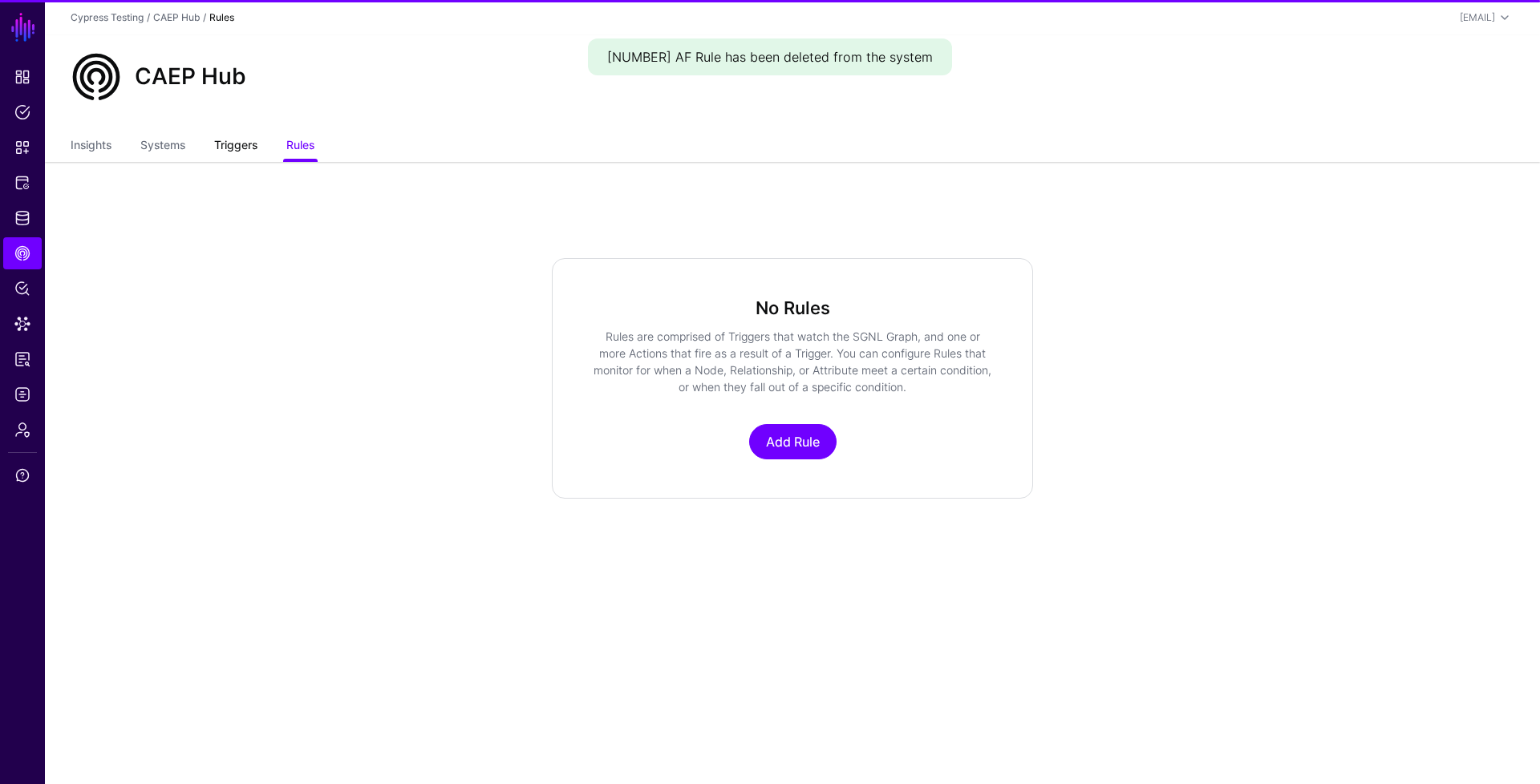 click on "Triggers" 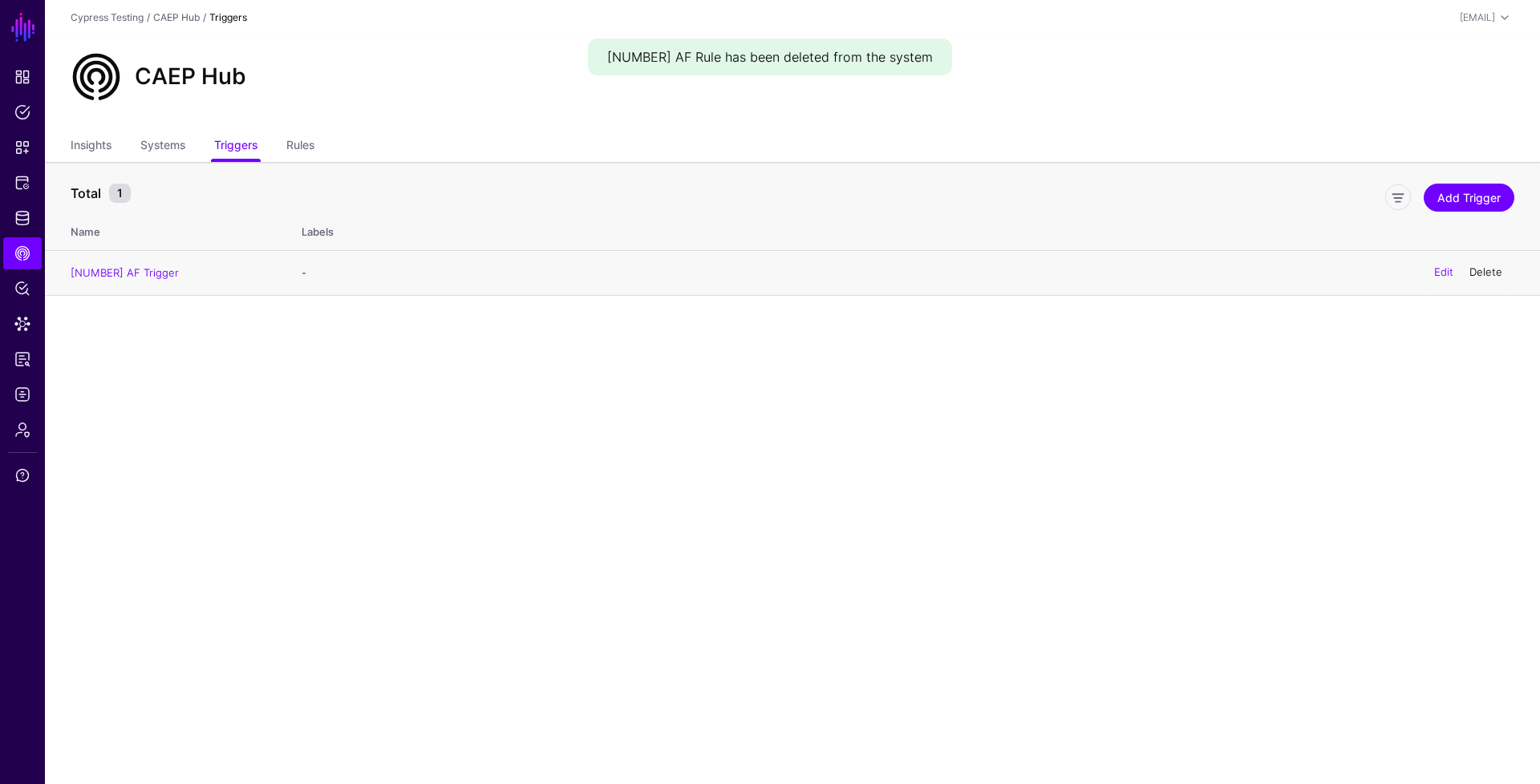 click on "Delete" 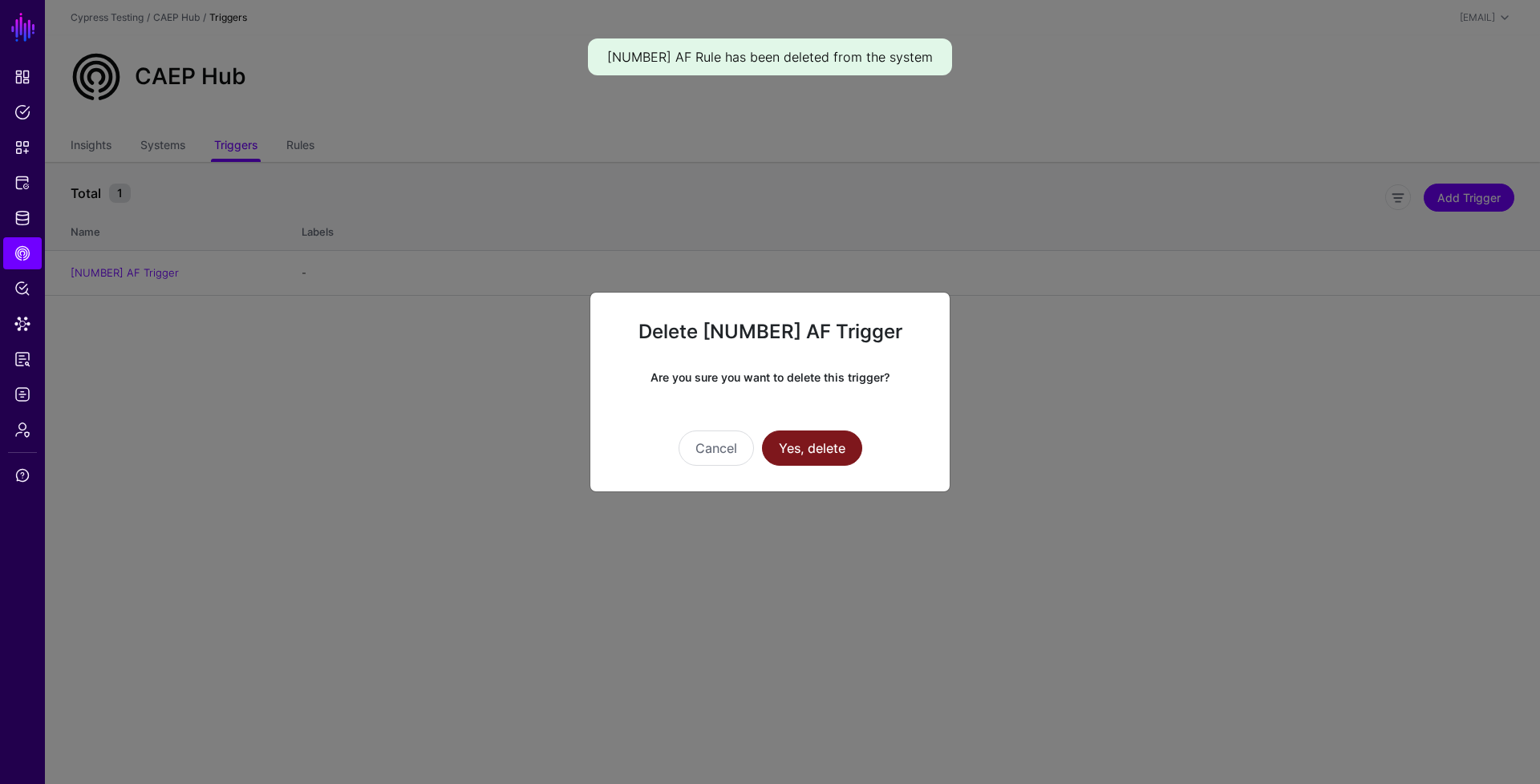 click on "Yes, delete" 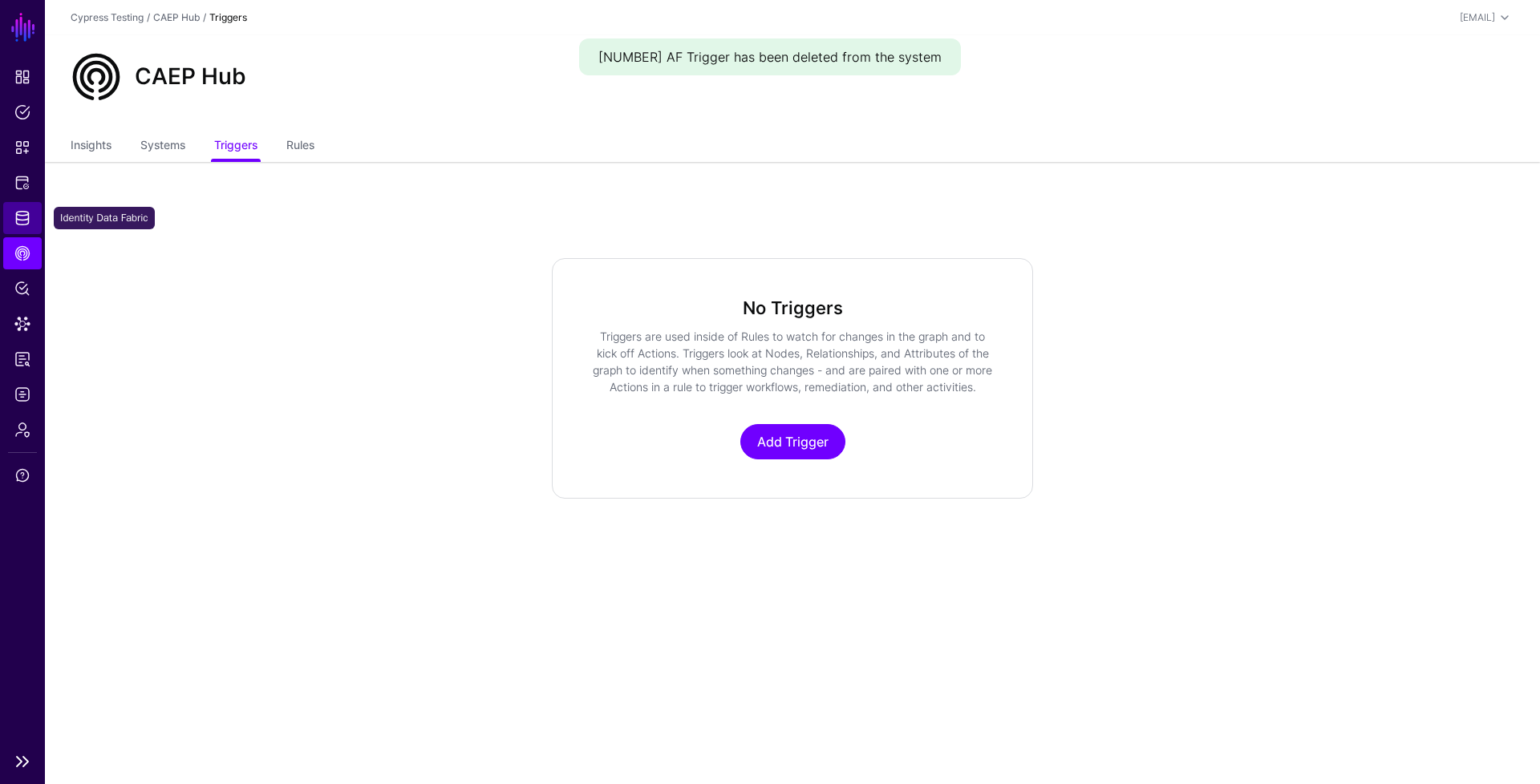 click on "Identity Data Fabric" 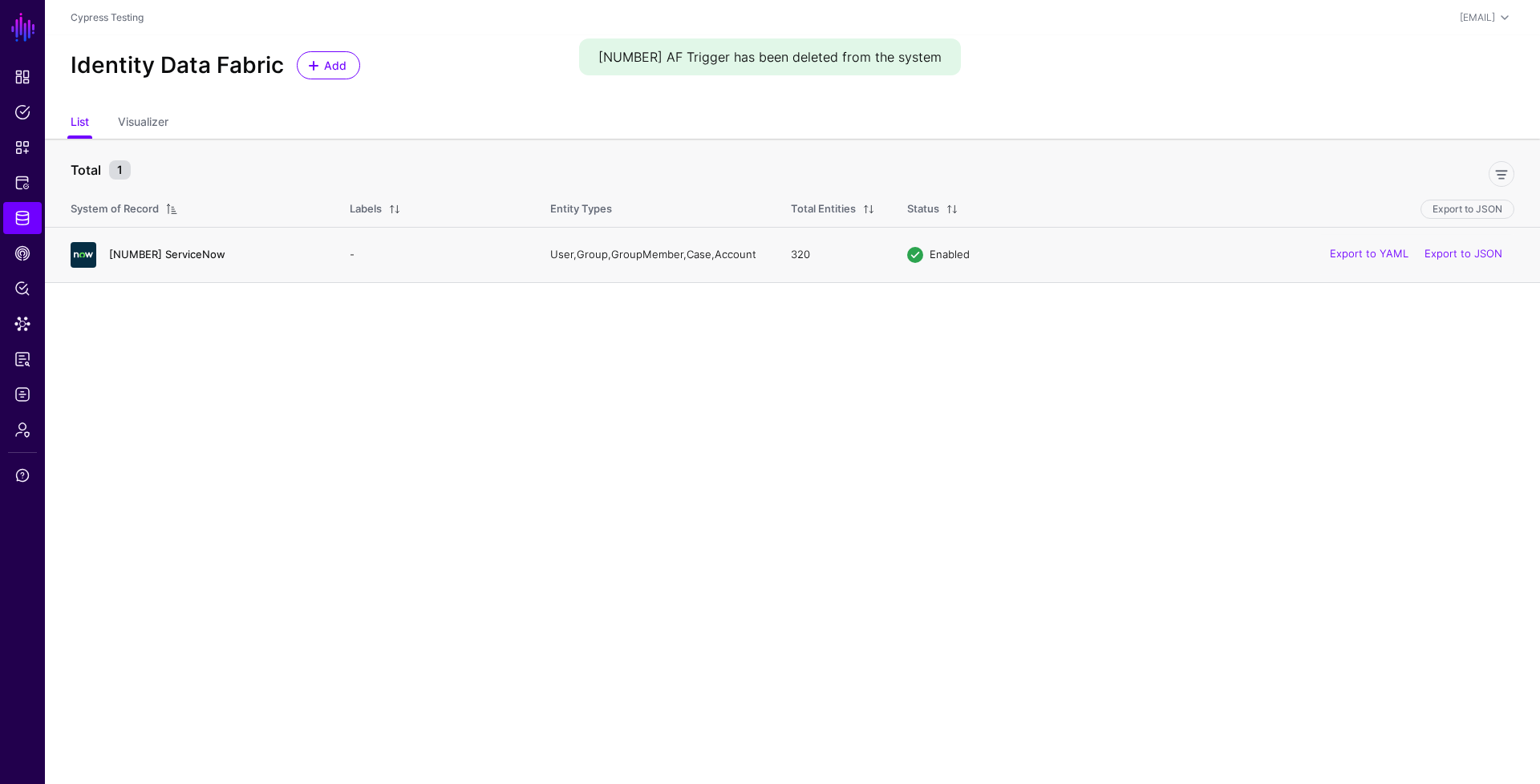 click on "[NUMBER] ServiceNow" 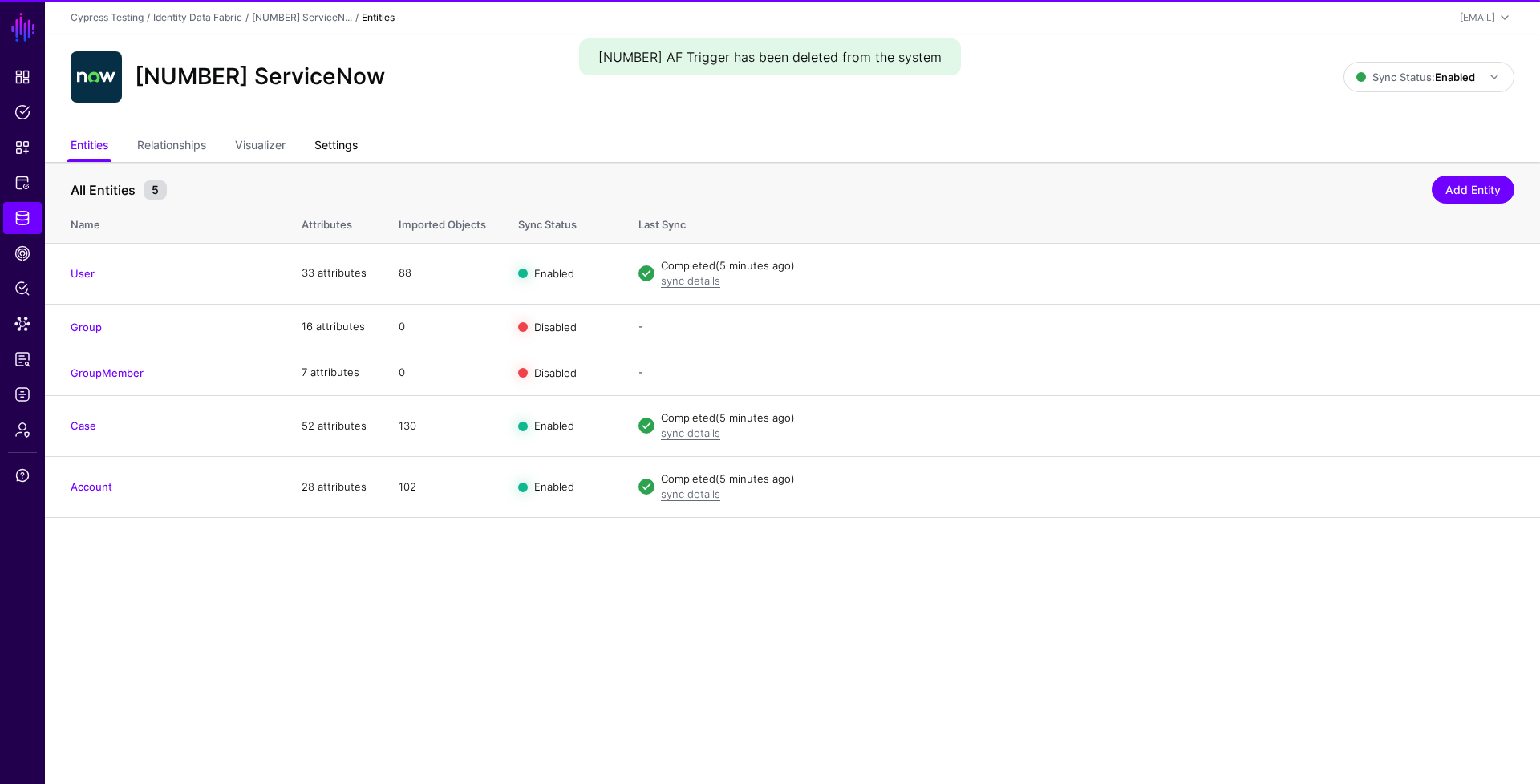 drag, startPoint x: 323, startPoint y: 139, endPoint x: 332, endPoint y: 156, distance: 19.235384 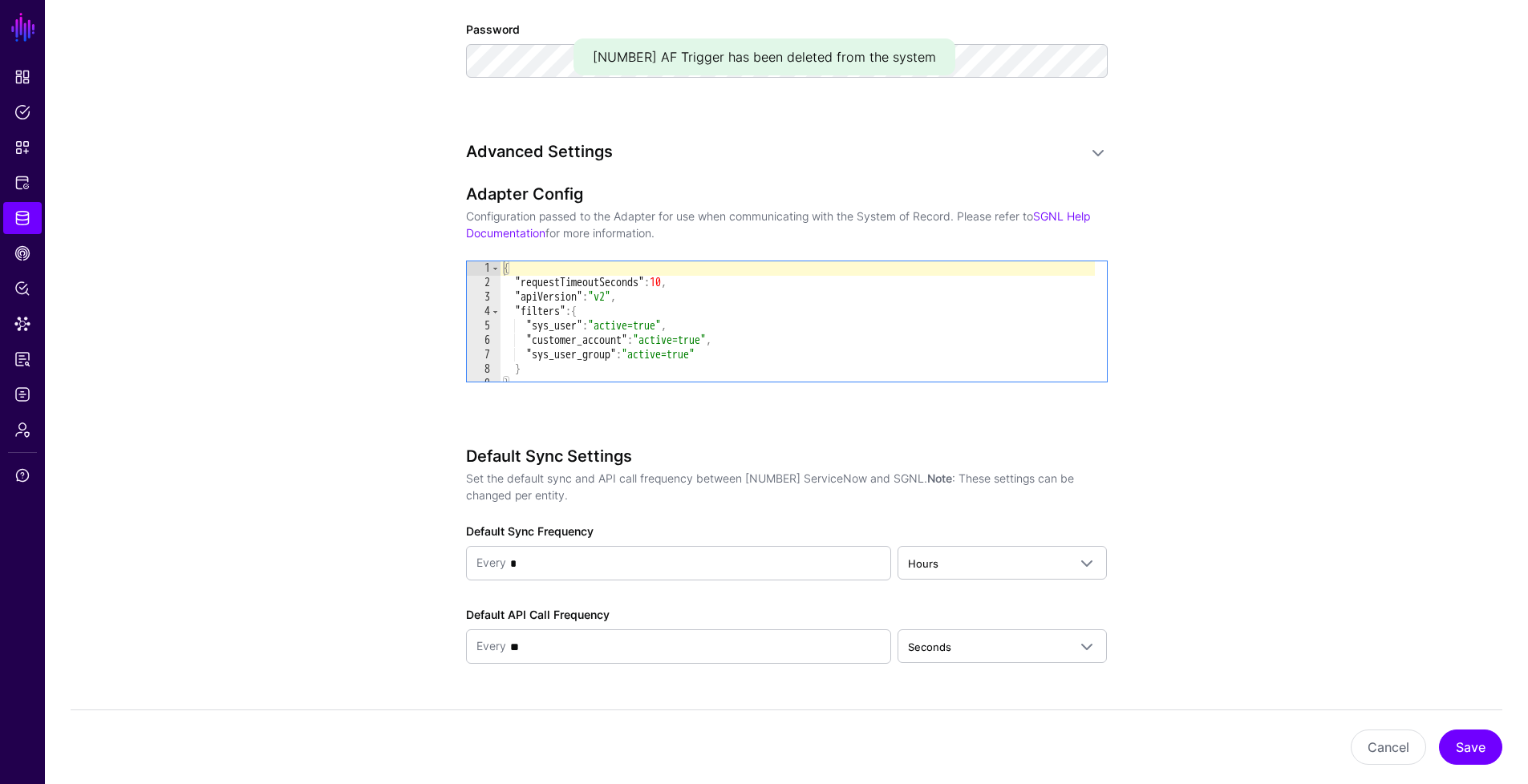 scroll, scrollTop: 1586, scrollLeft: 0, axis: vertical 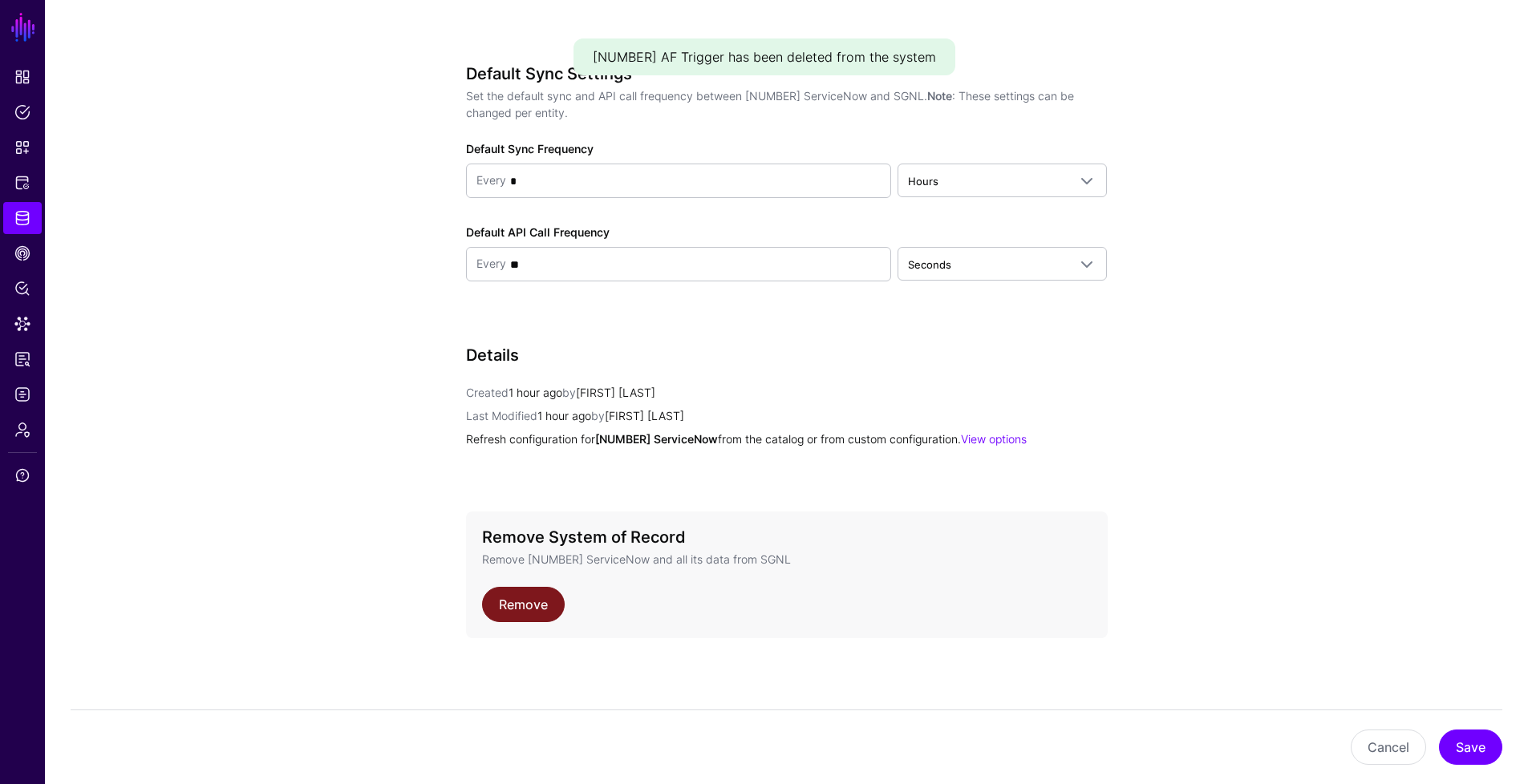 click on "Remove" 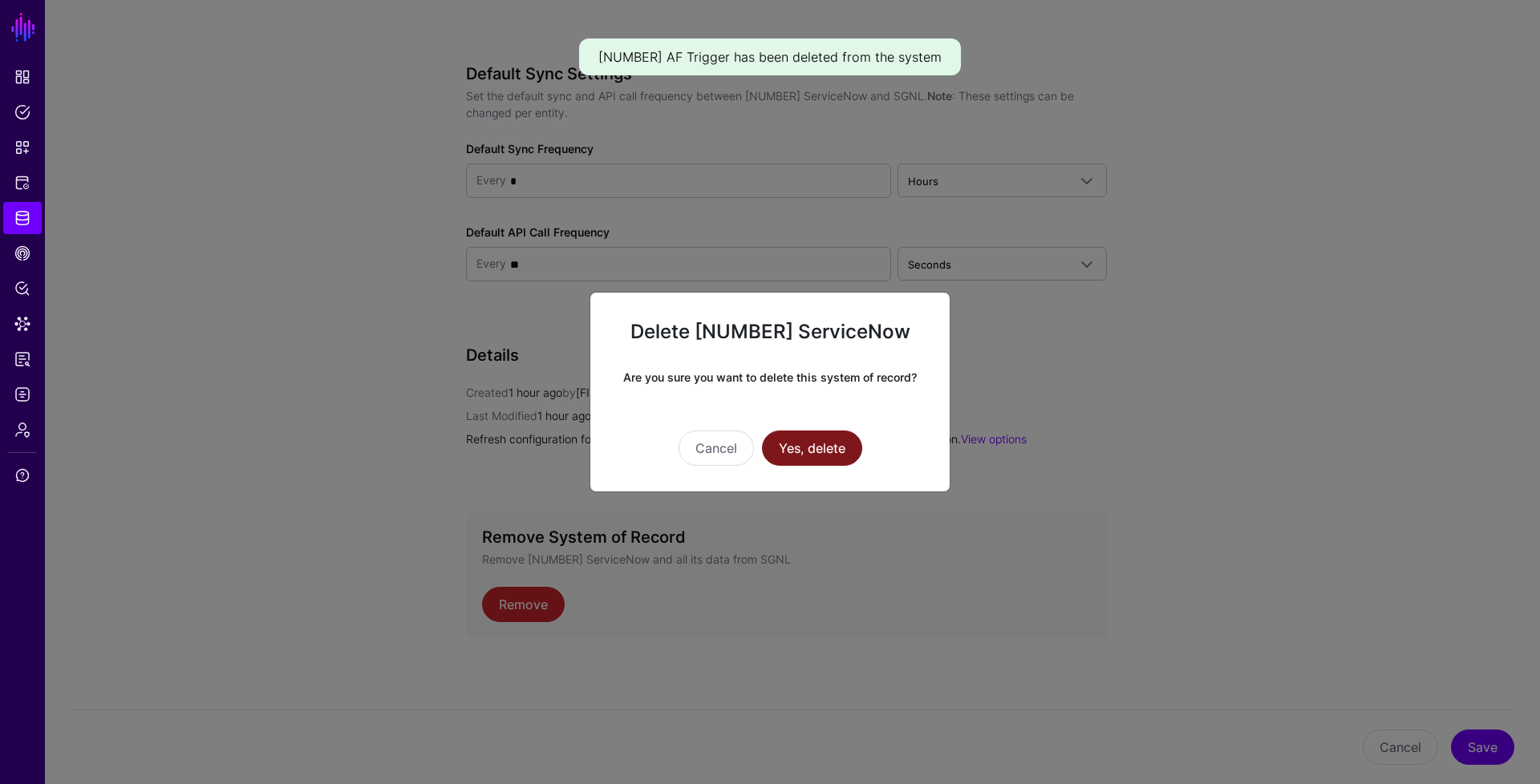 click on "Yes, delete" 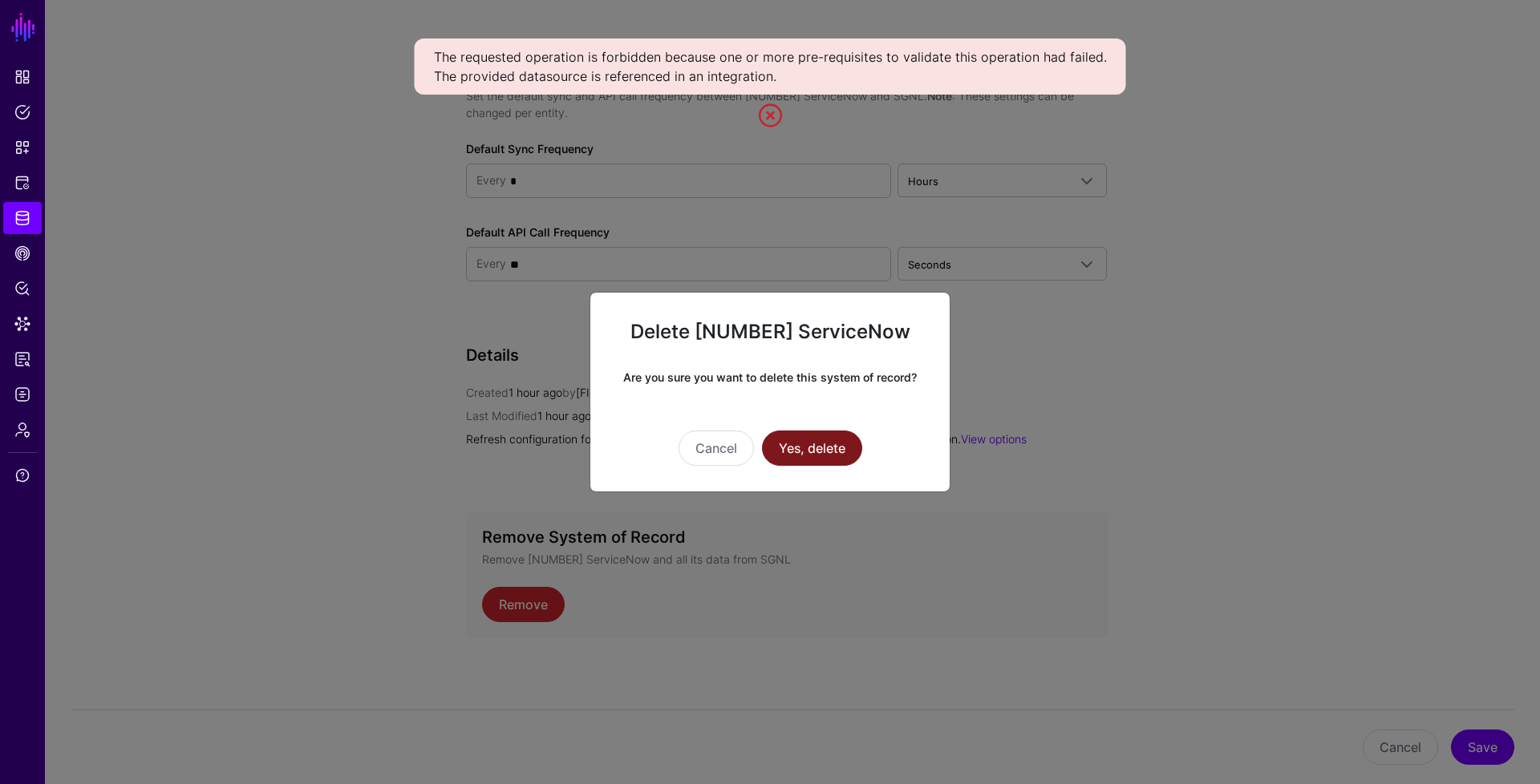 click on "Yes, delete" 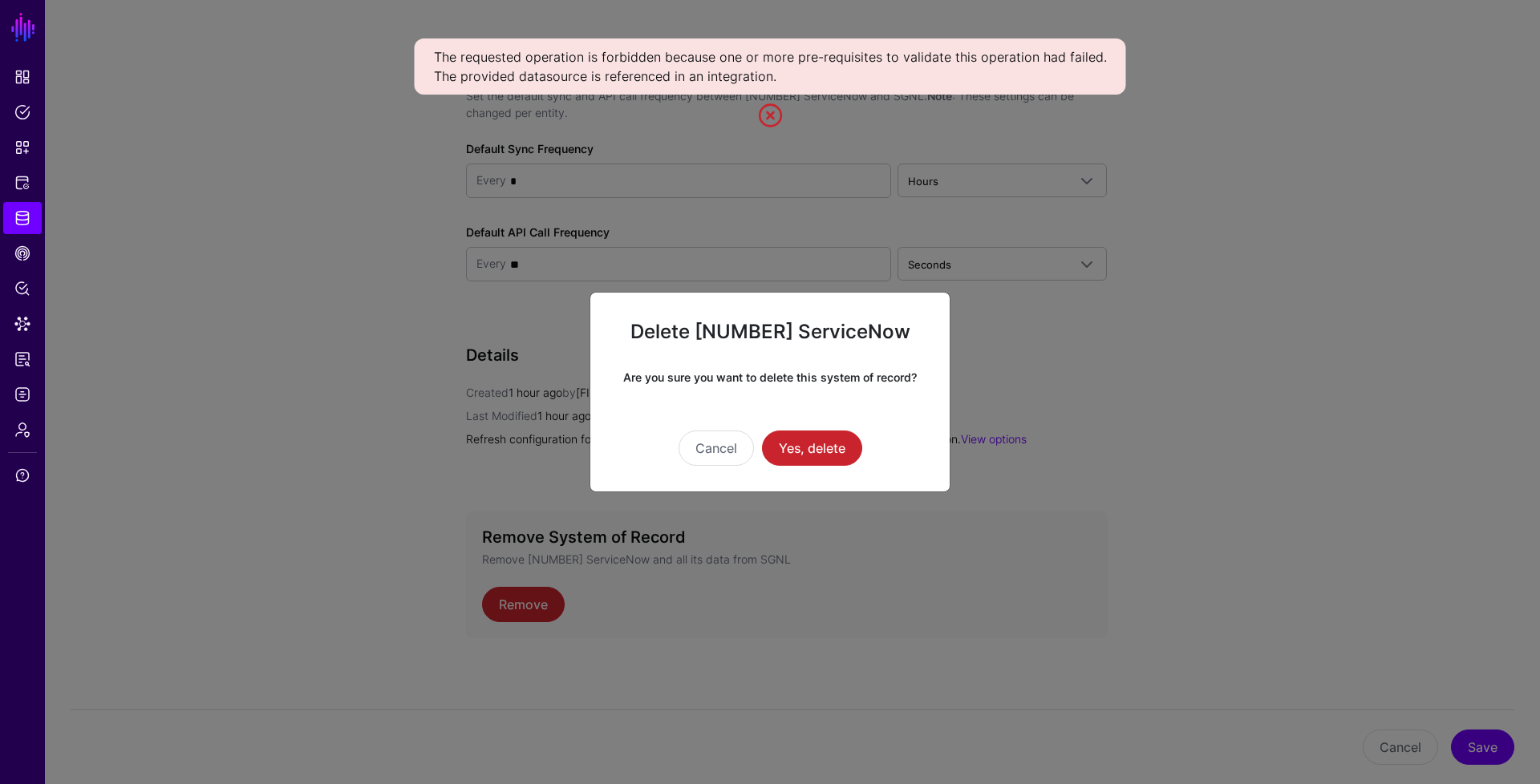 click 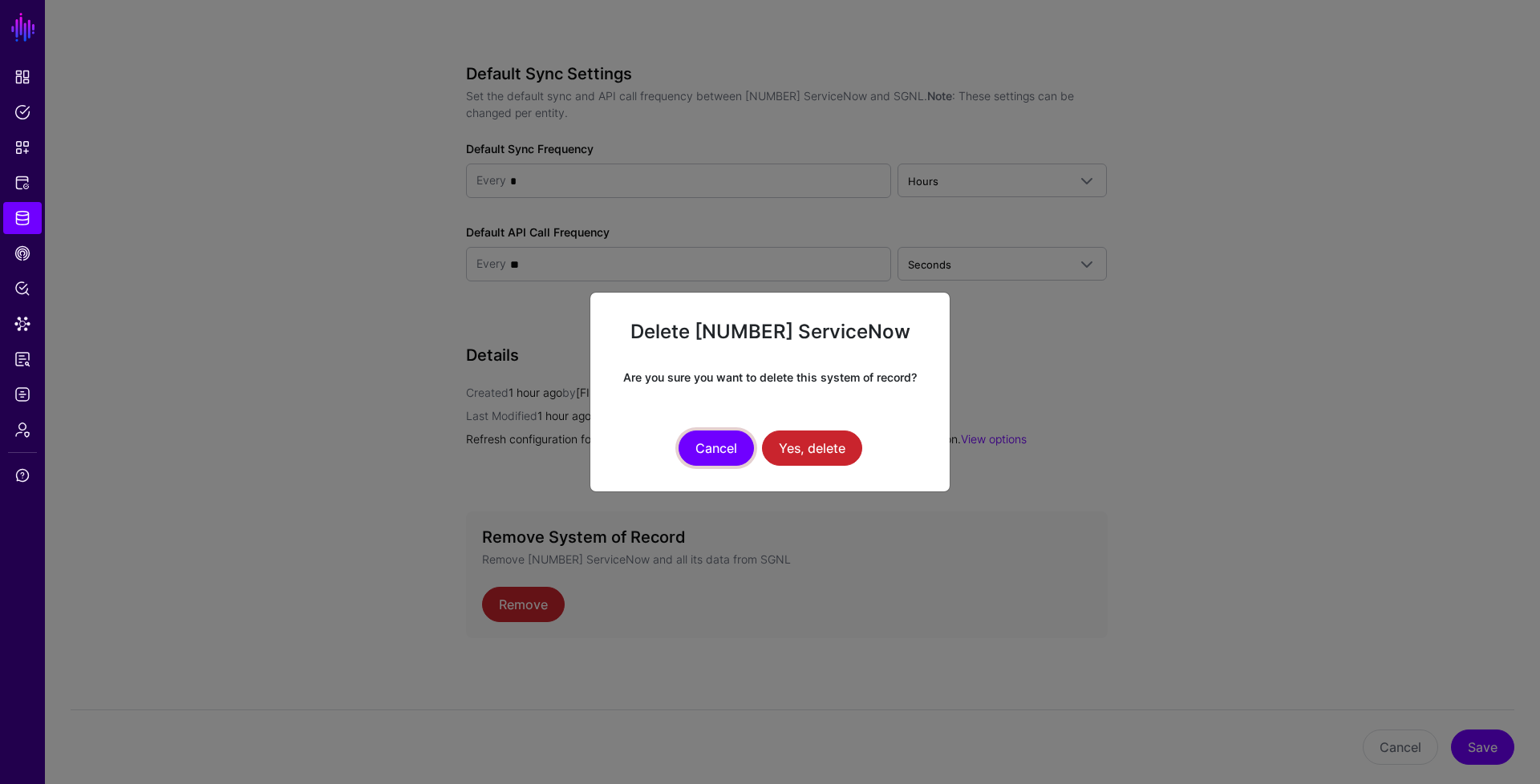 click on "Cancel" 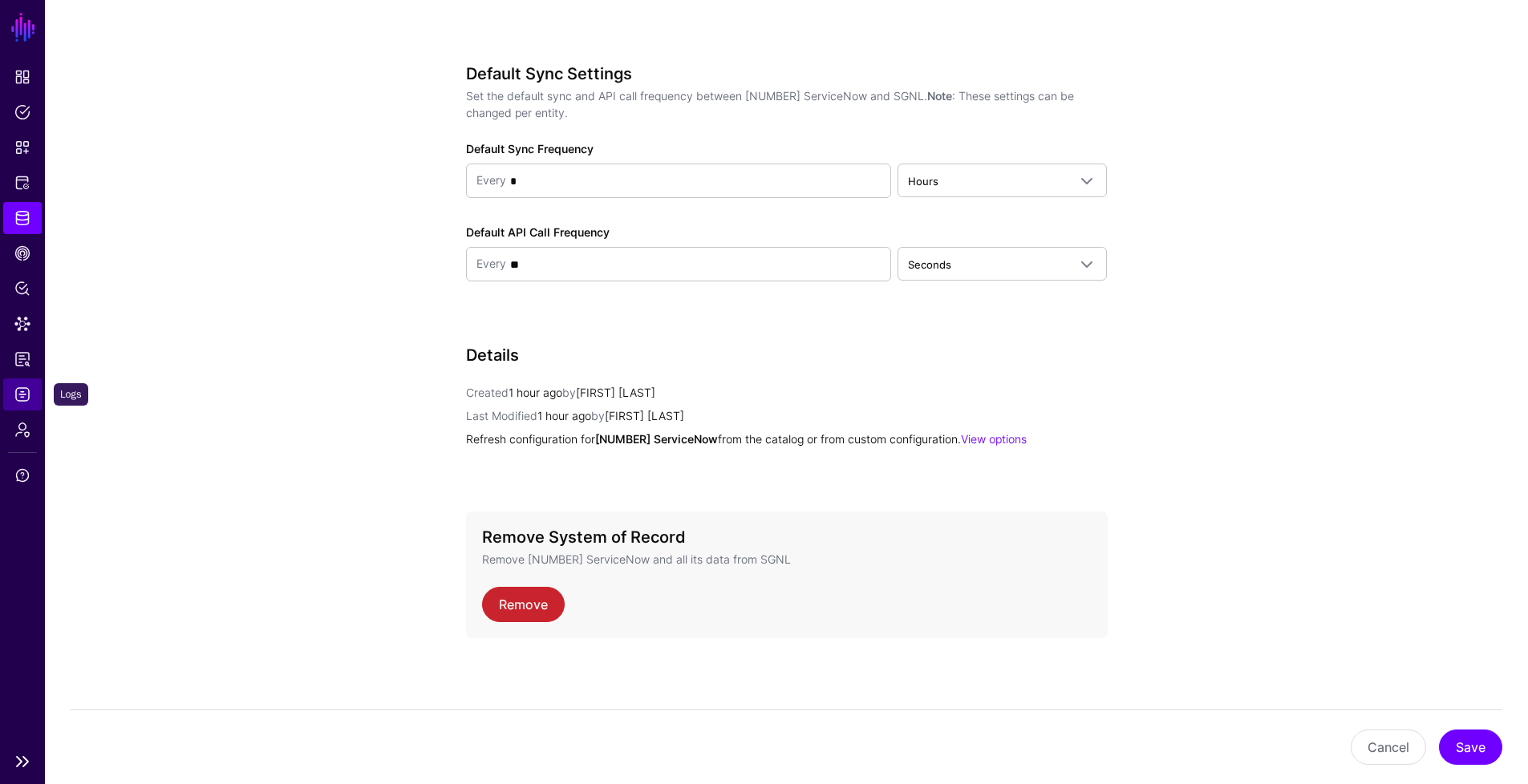 click on "Logs" 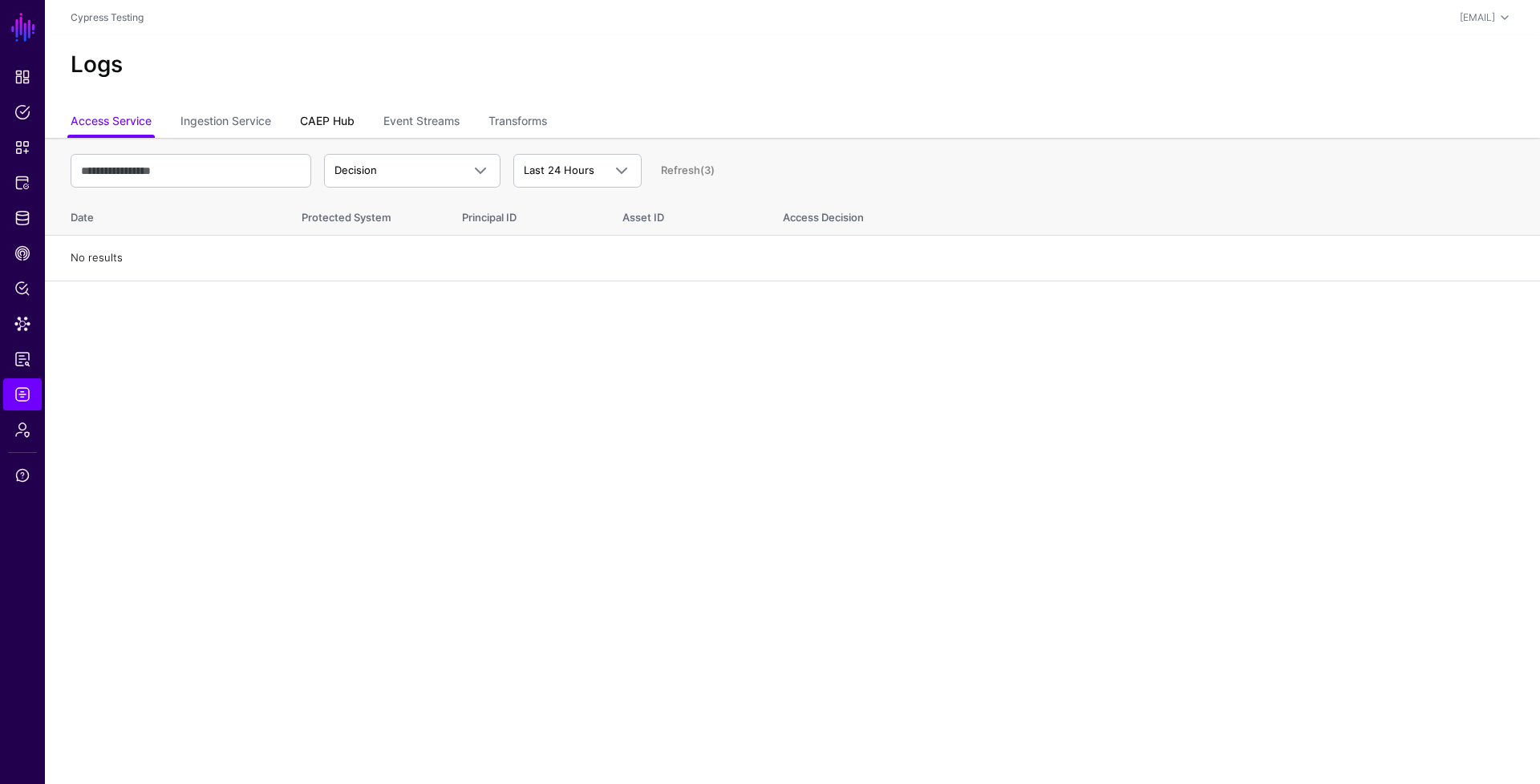 click on "CAEP Hub" 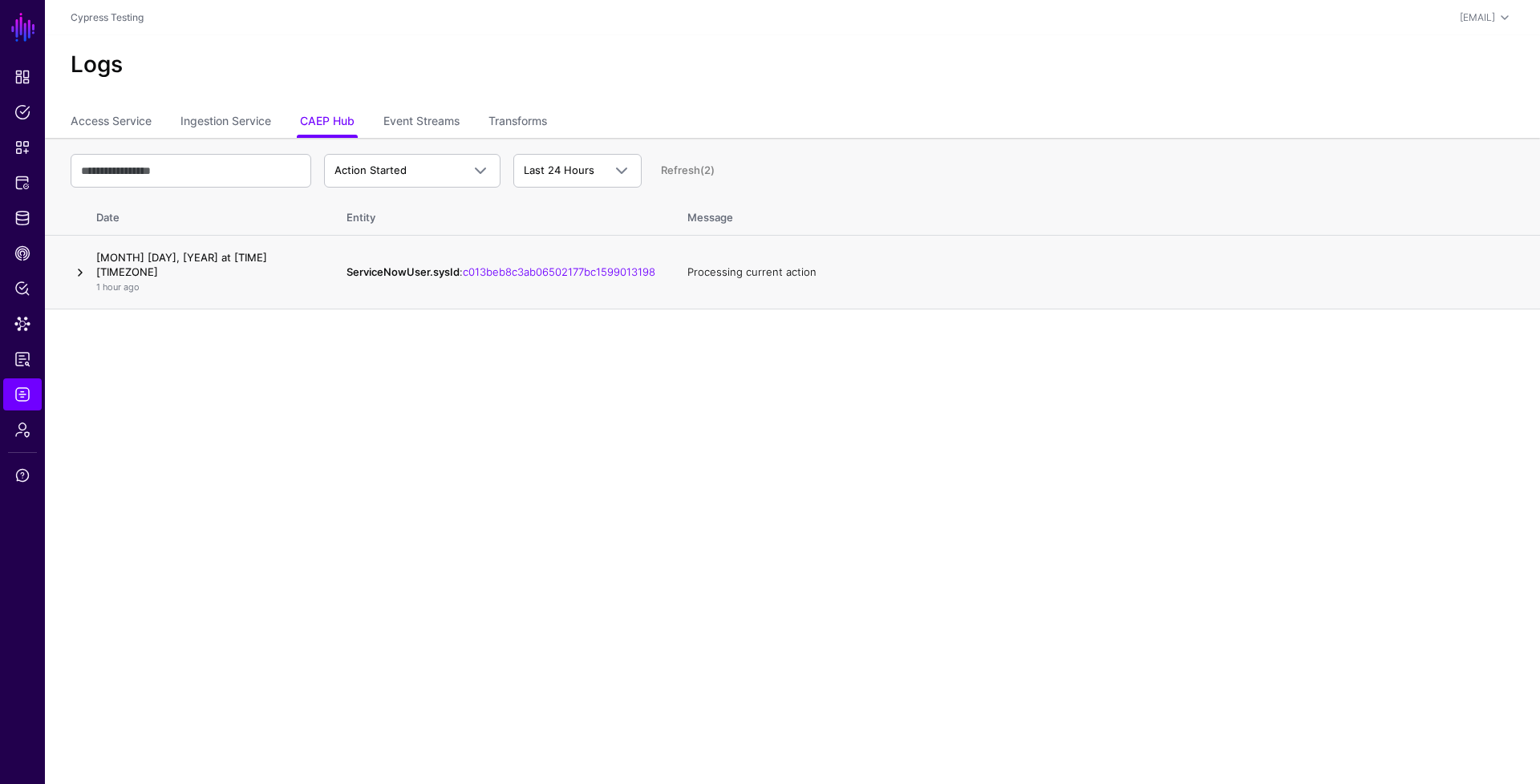 click at bounding box center [80, 273] 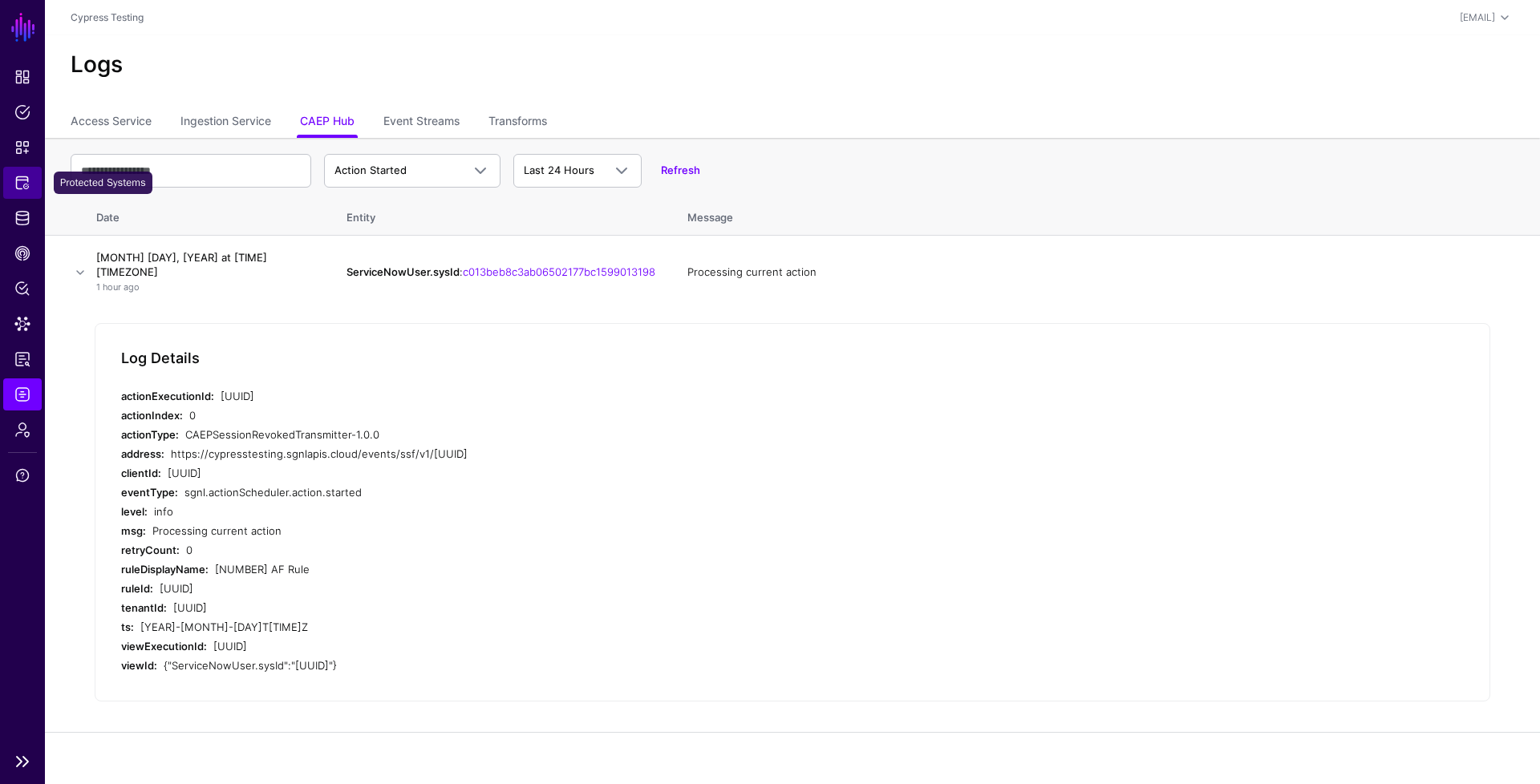 click on "Protected Systems" 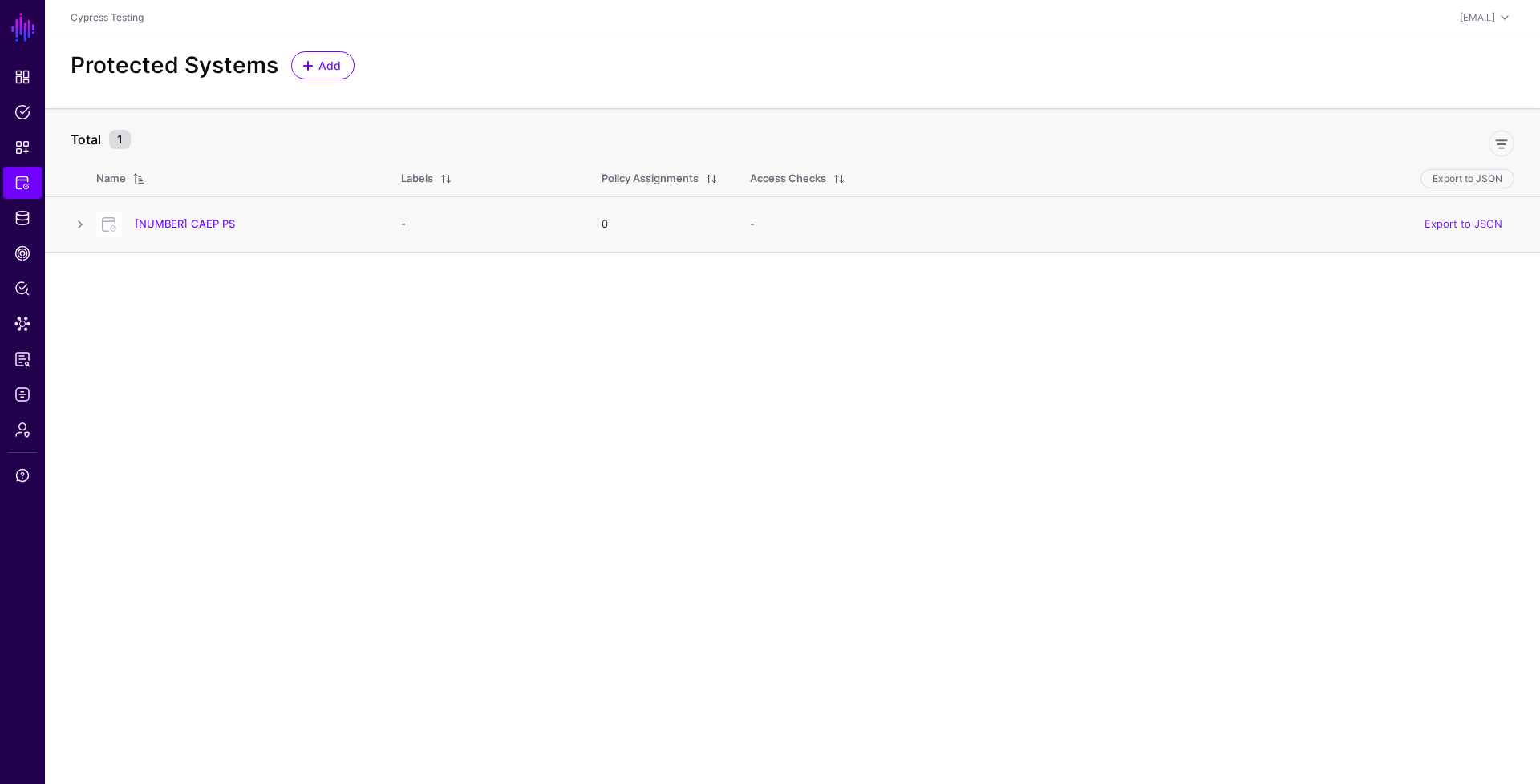 click on "[NUMBER] CAEP PS" 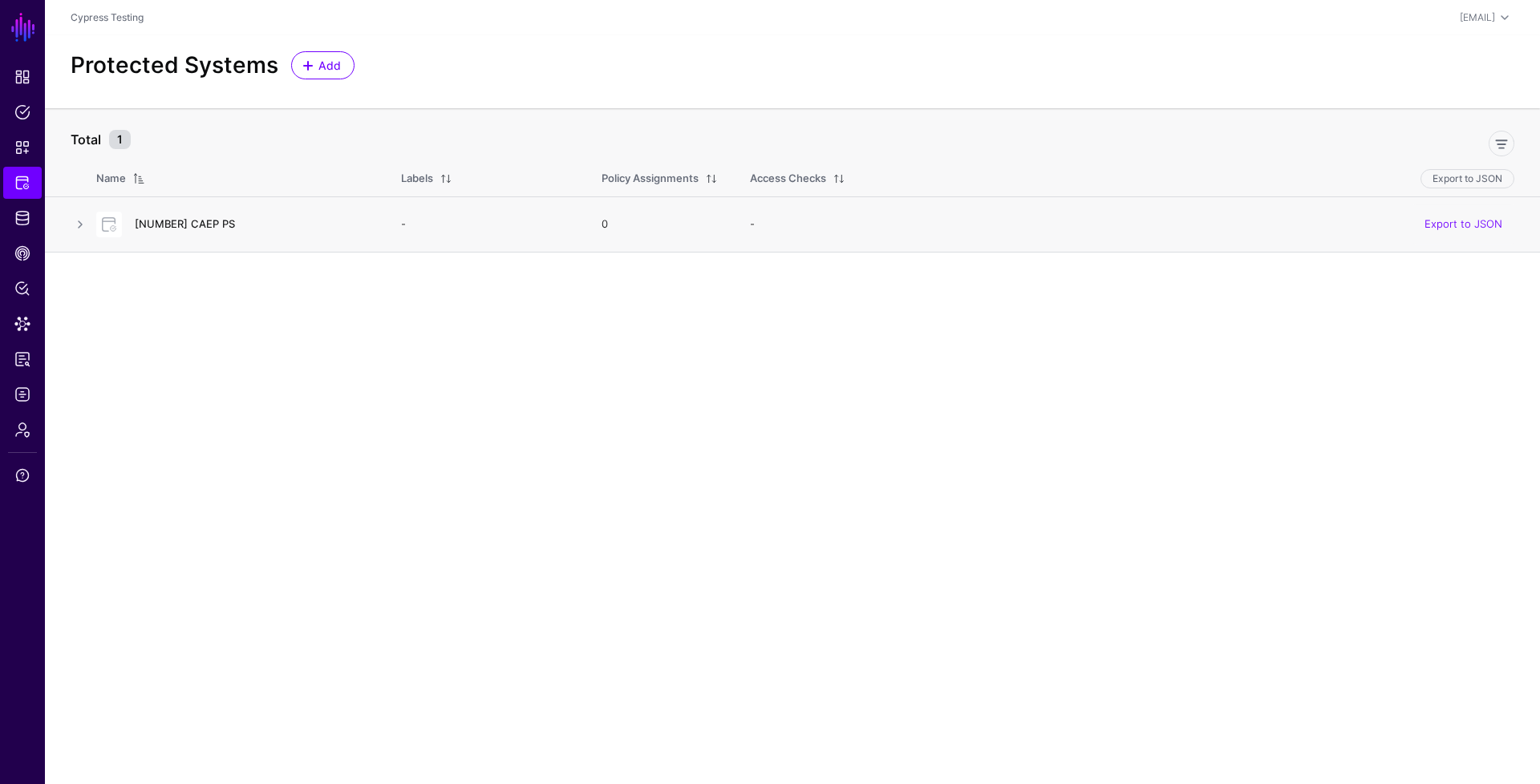 click on "[NUMBER] CAEP PS" 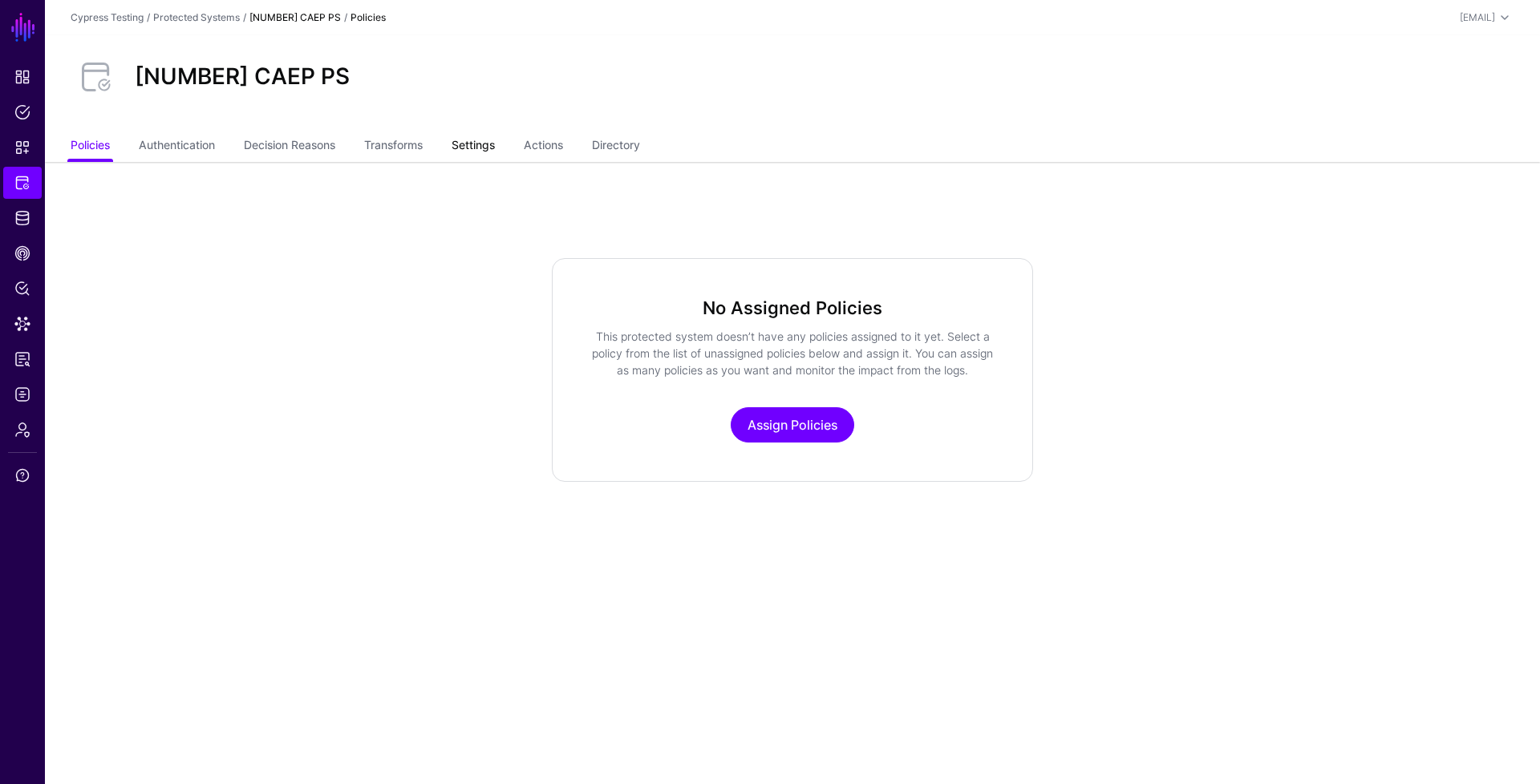 click on "Settings" 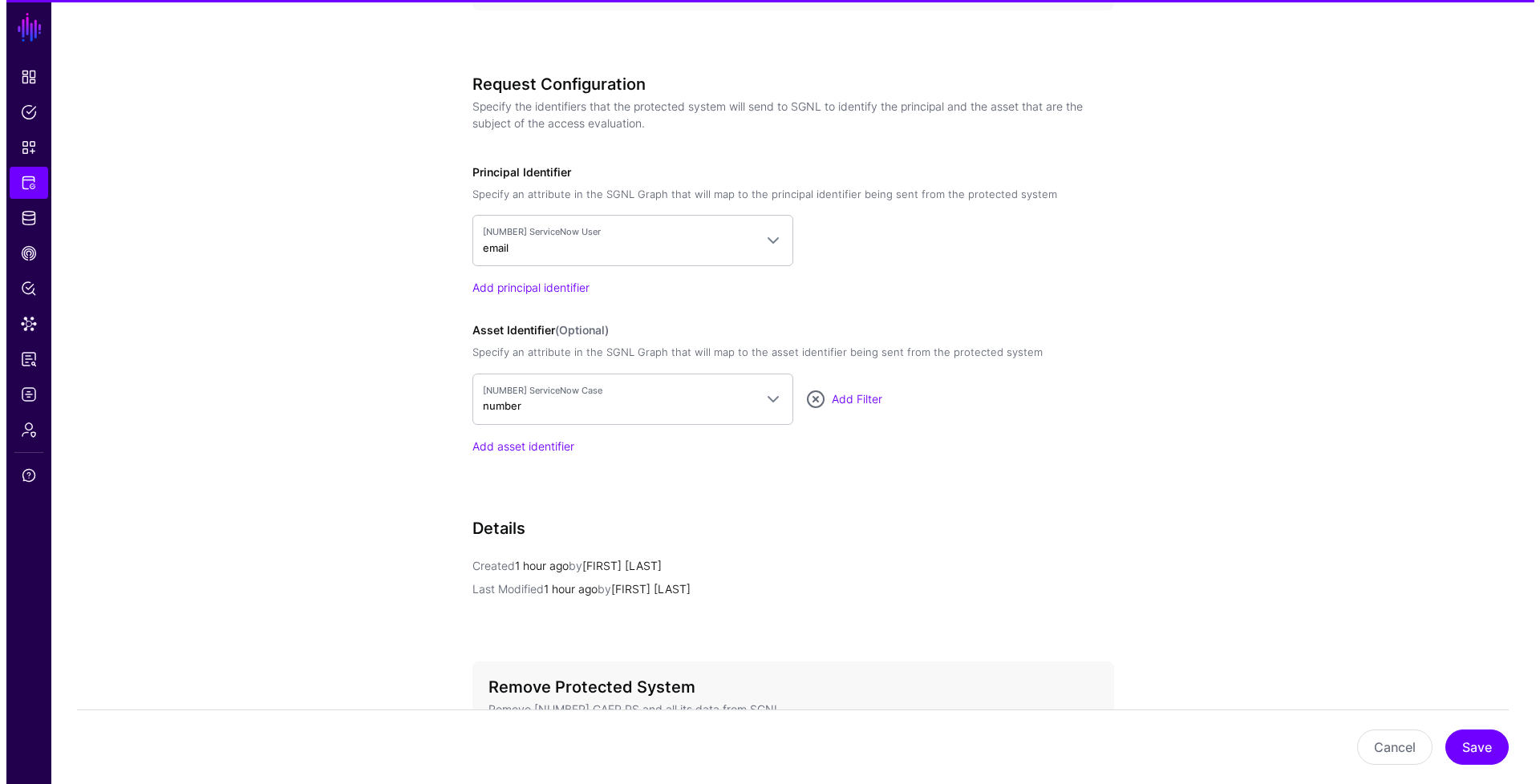scroll, scrollTop: 1225, scrollLeft: 0, axis: vertical 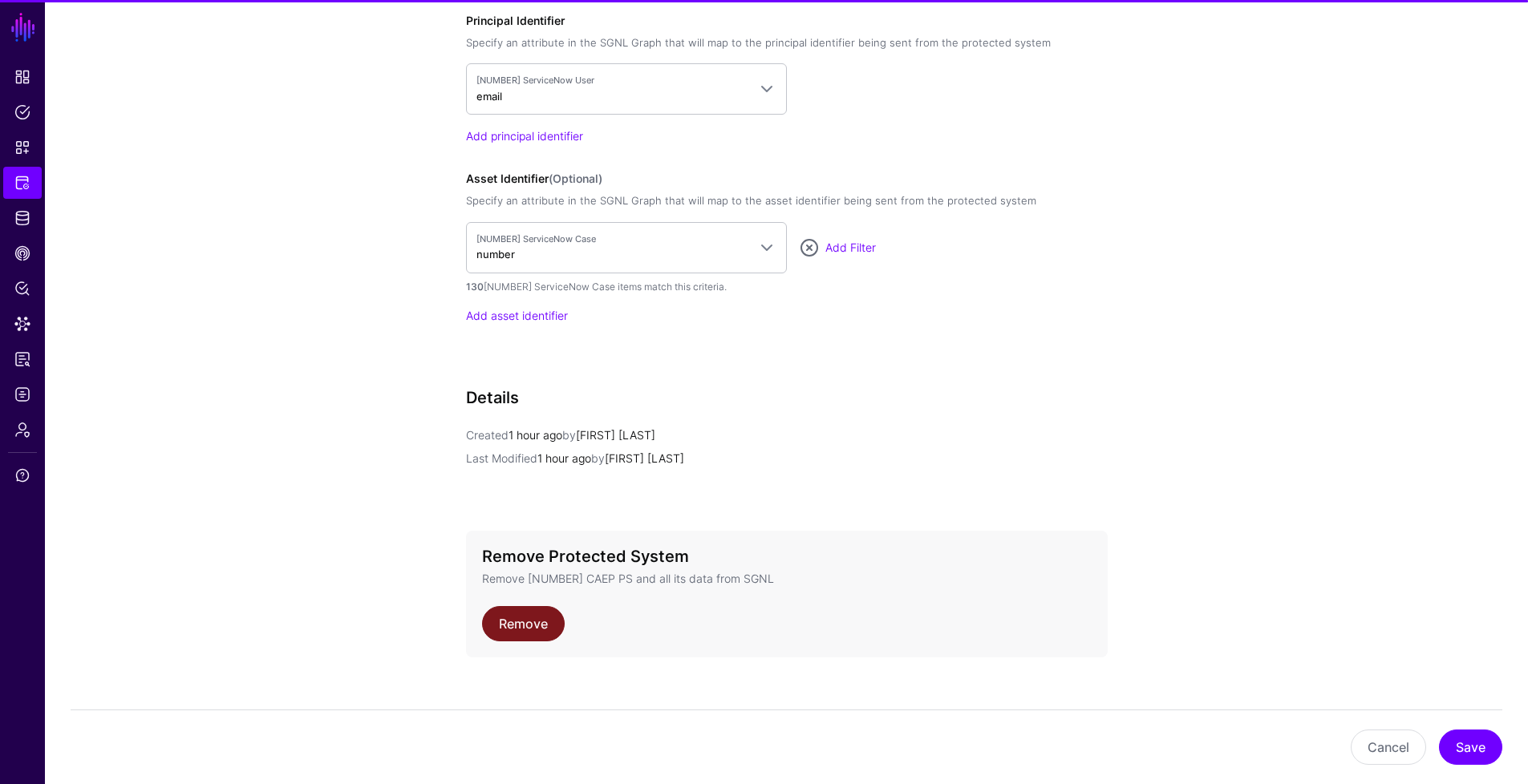 click on "Remove" 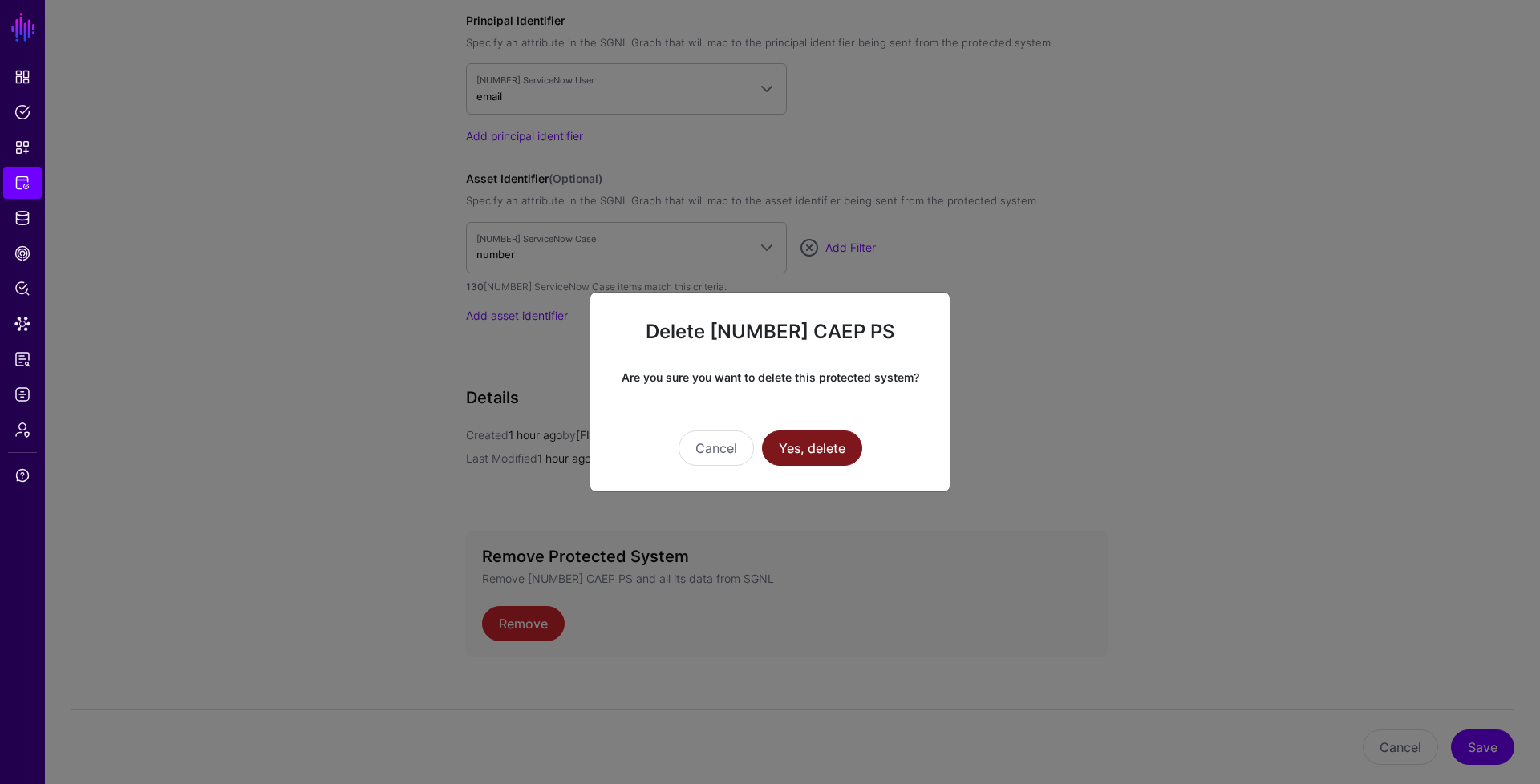 click on "Yes, delete" 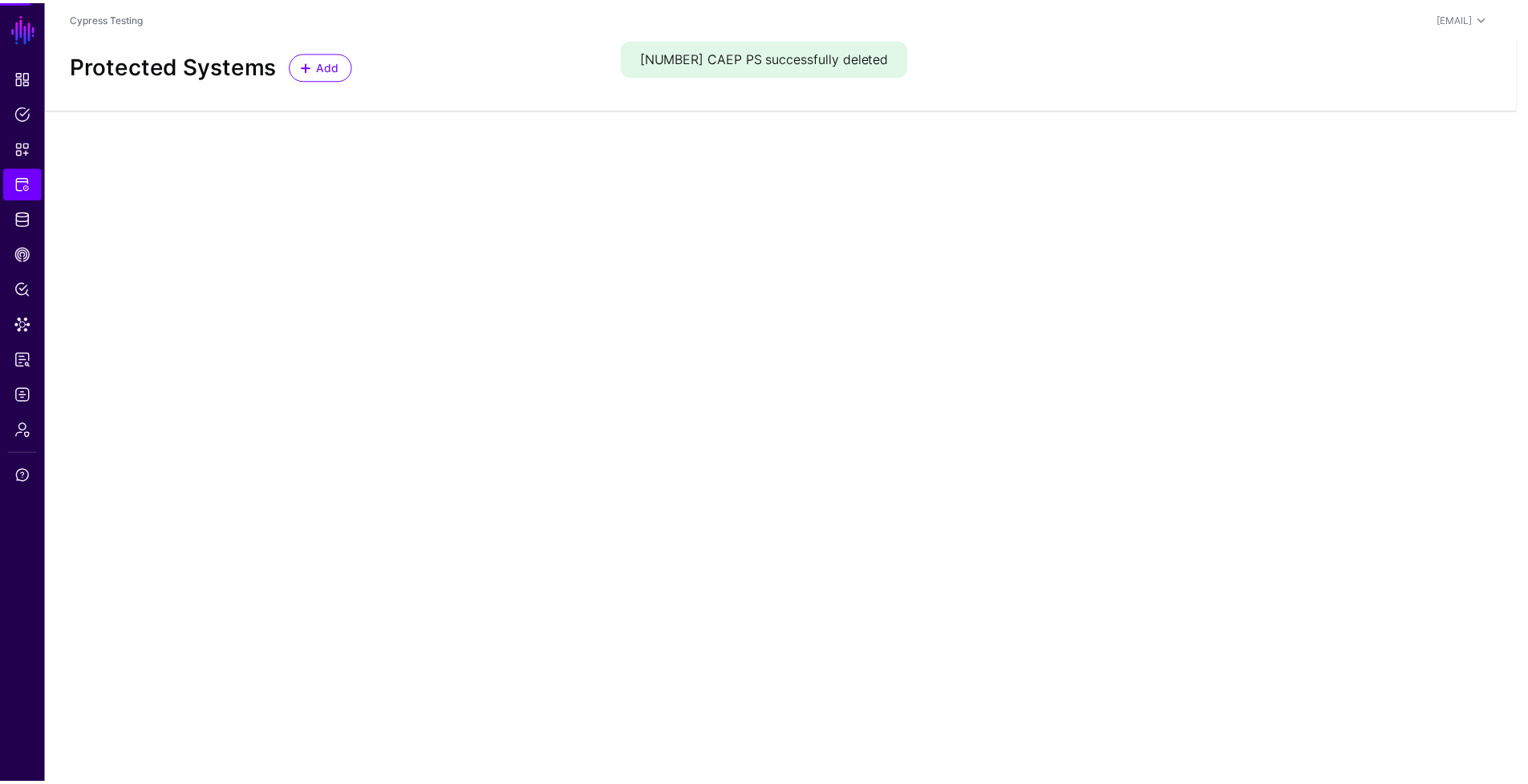 scroll, scrollTop: 0, scrollLeft: 0, axis: both 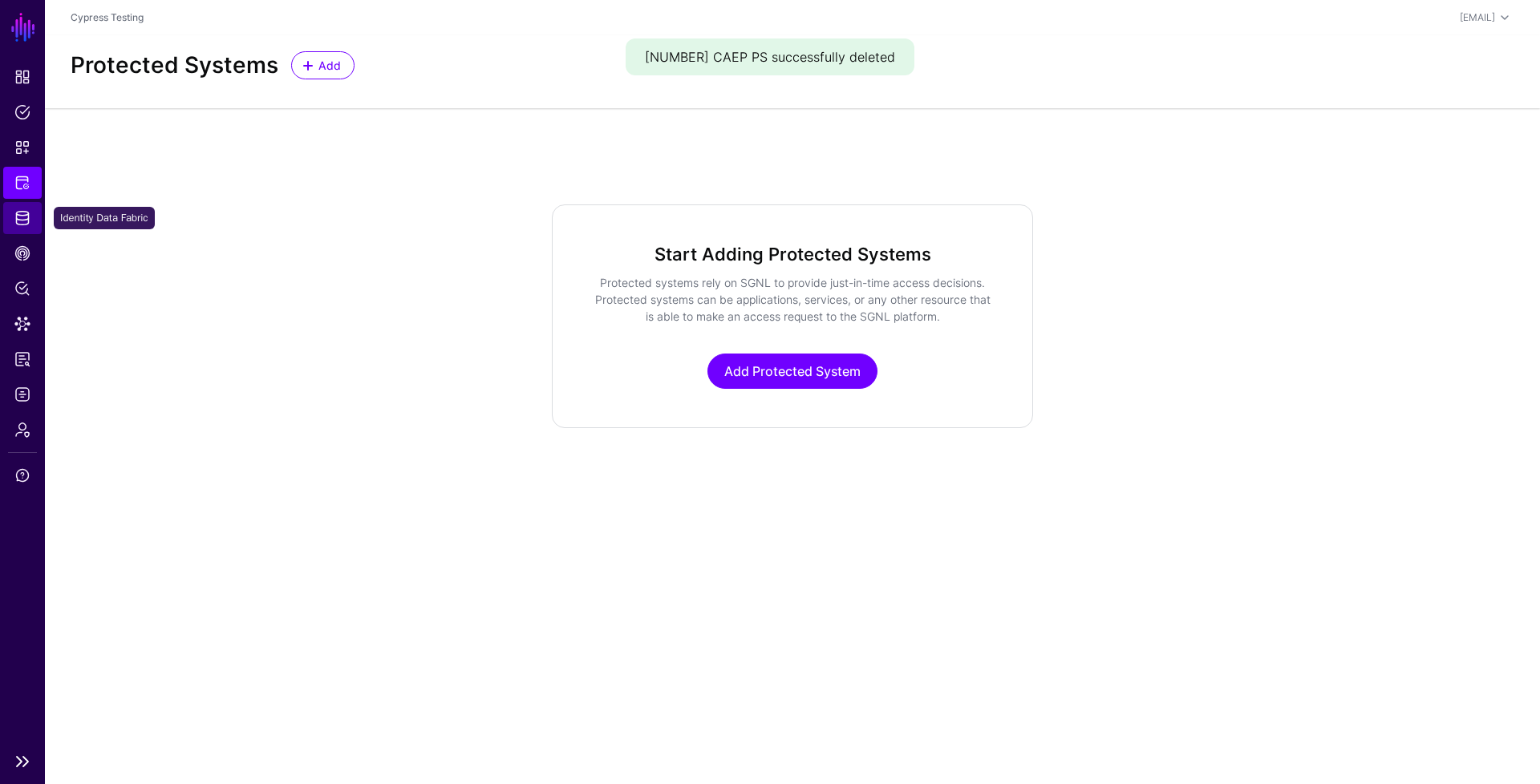 click on "Identity Data Fabric" 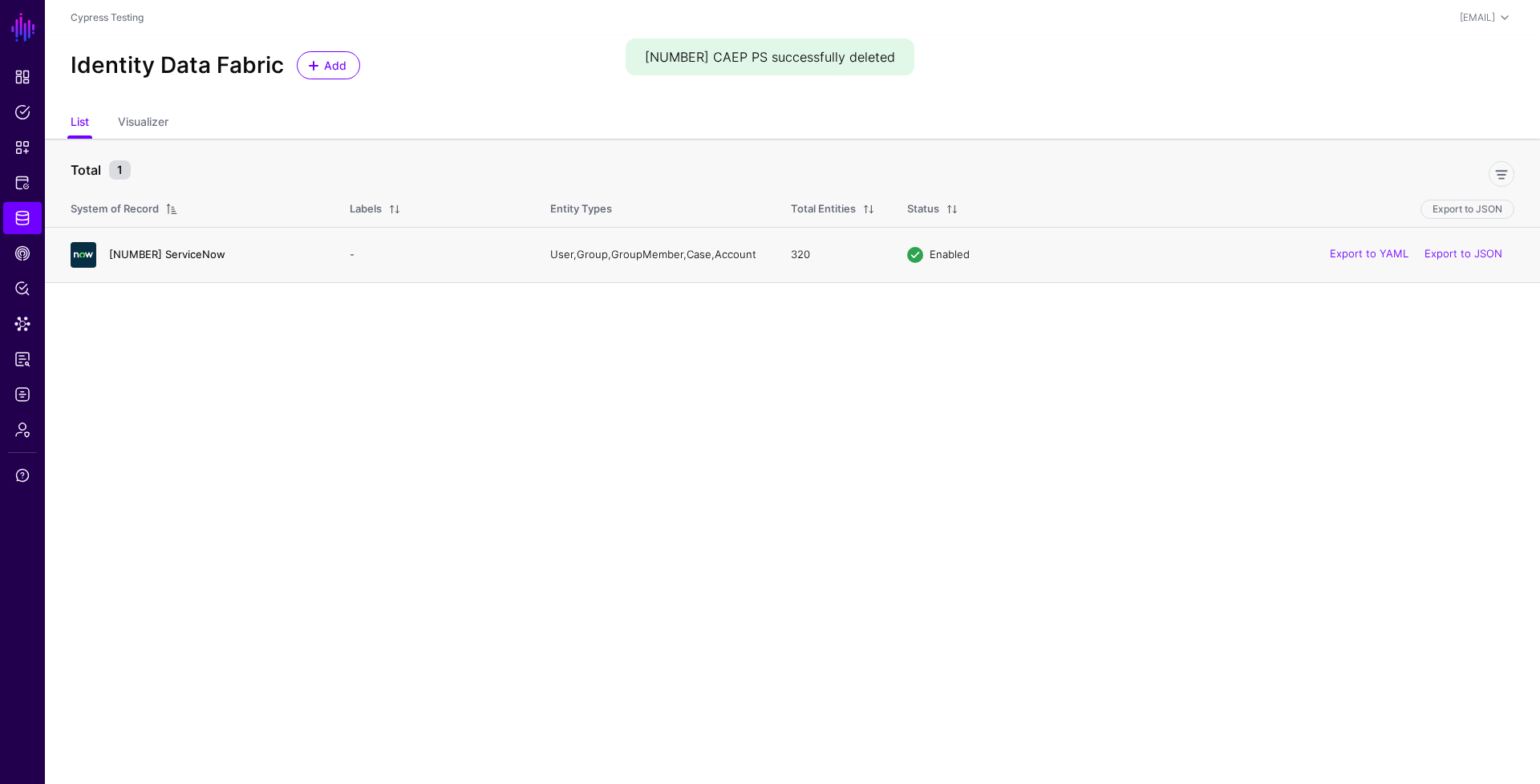 click on "[NUMBER] ServiceNow" 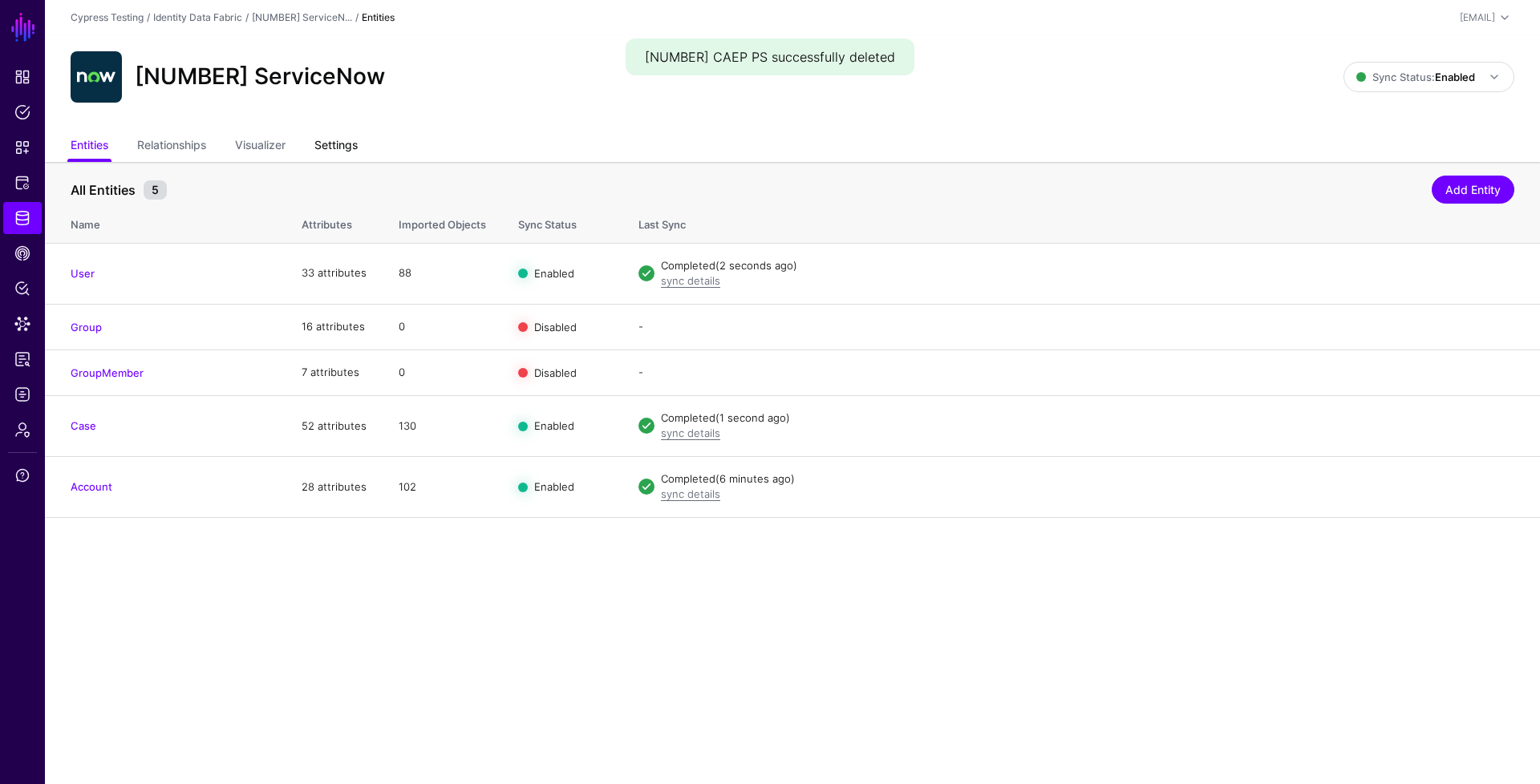 click on "Settings" 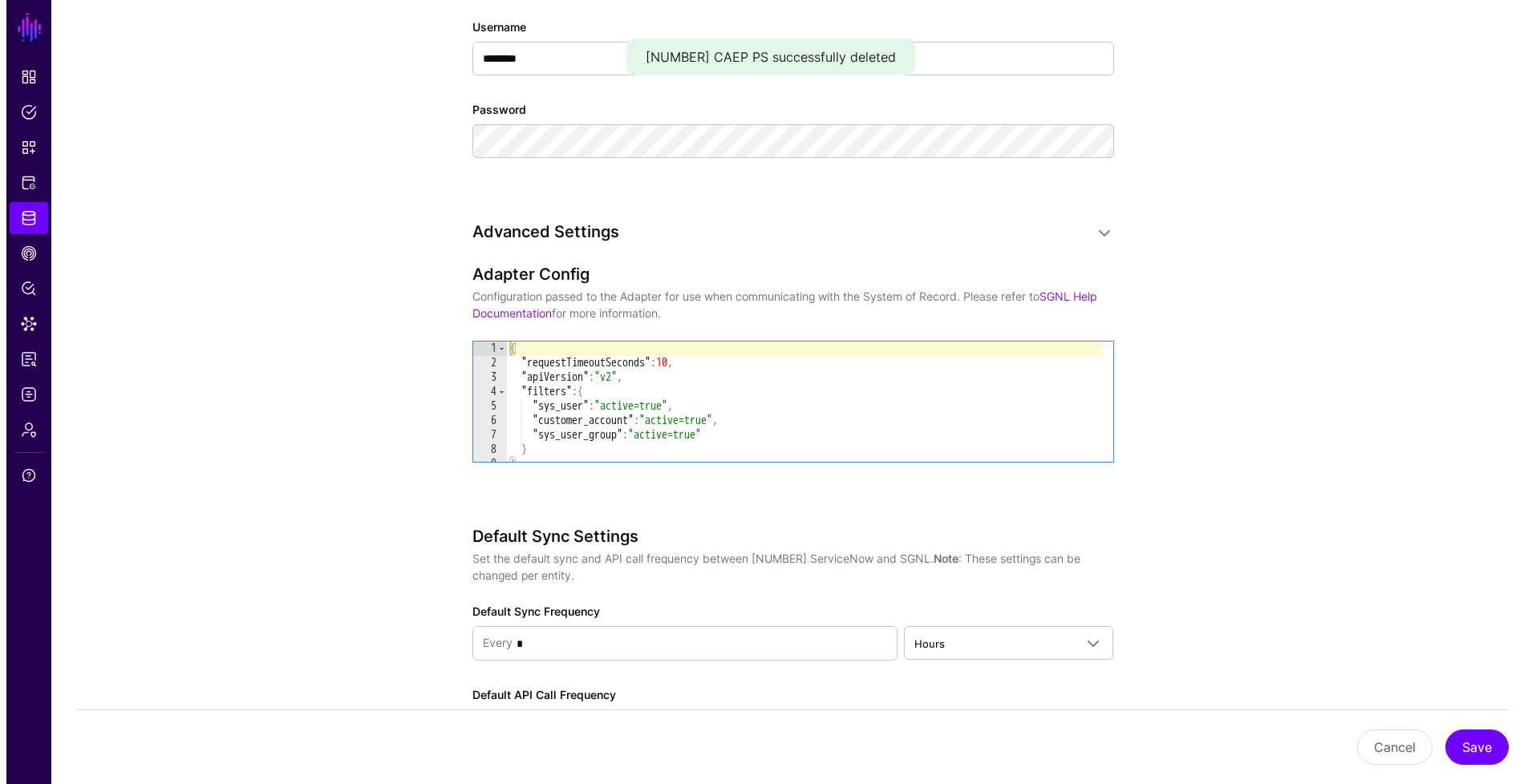 scroll, scrollTop: 1586, scrollLeft: 0, axis: vertical 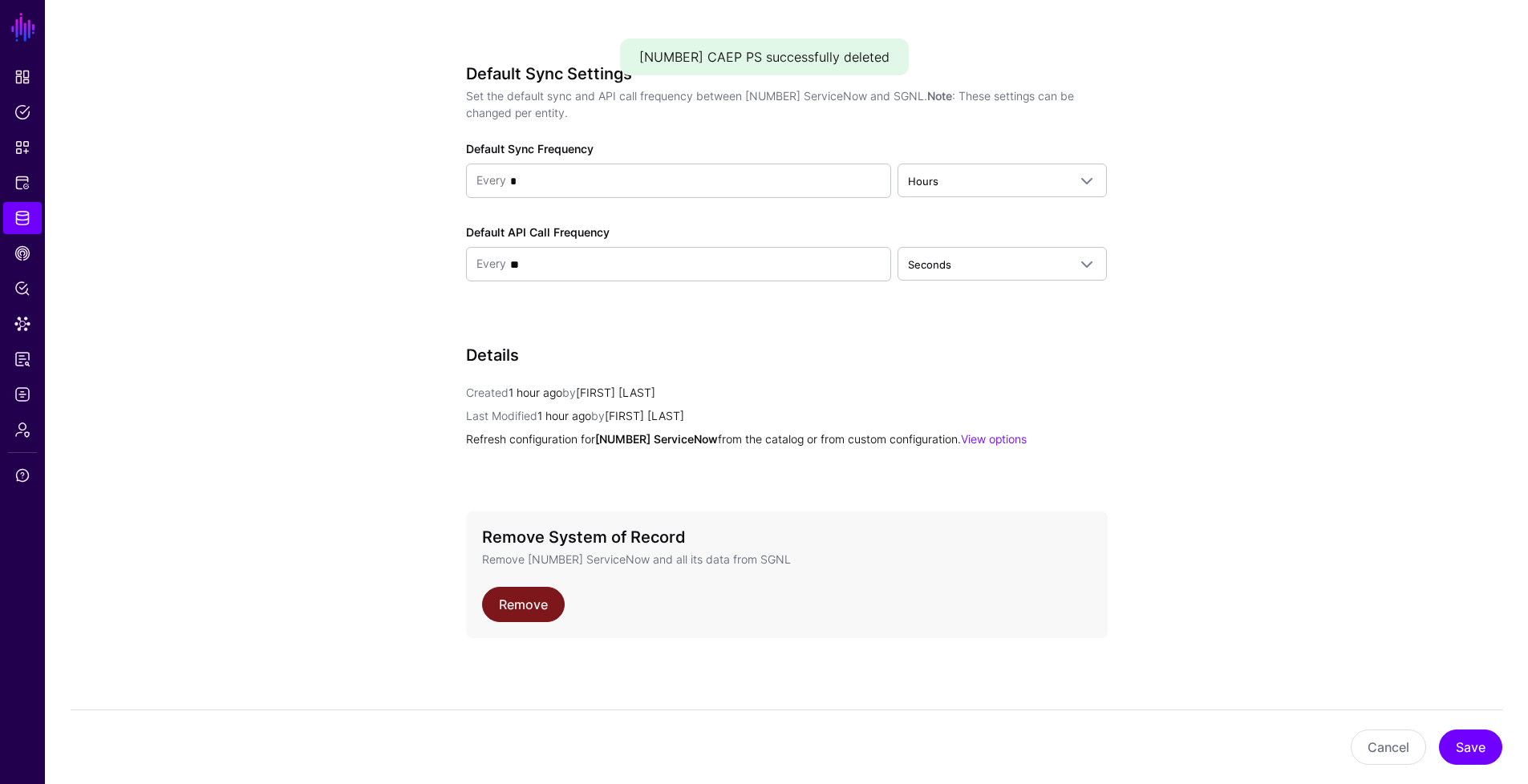 click on "Remove" 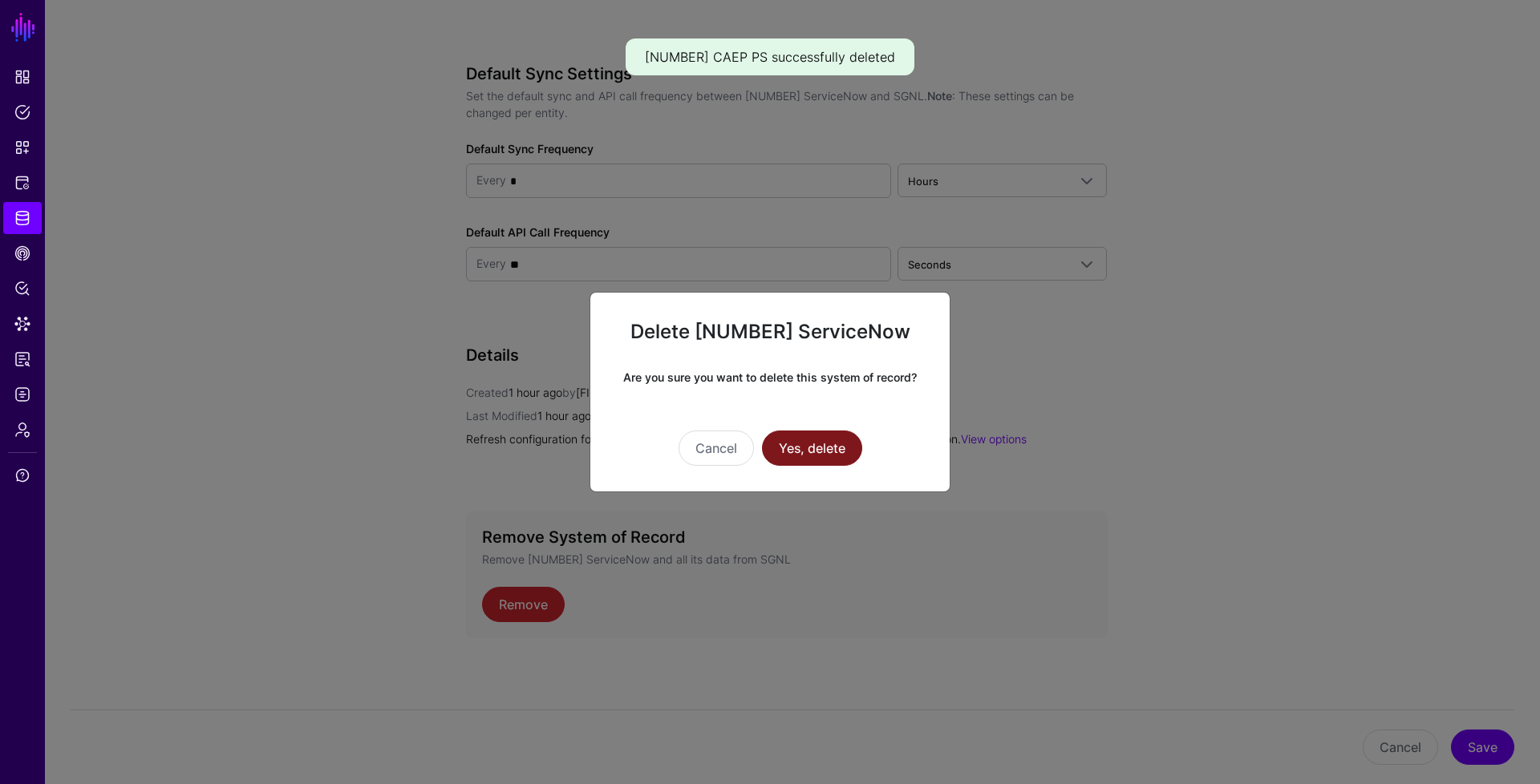 click on "Yes, delete" 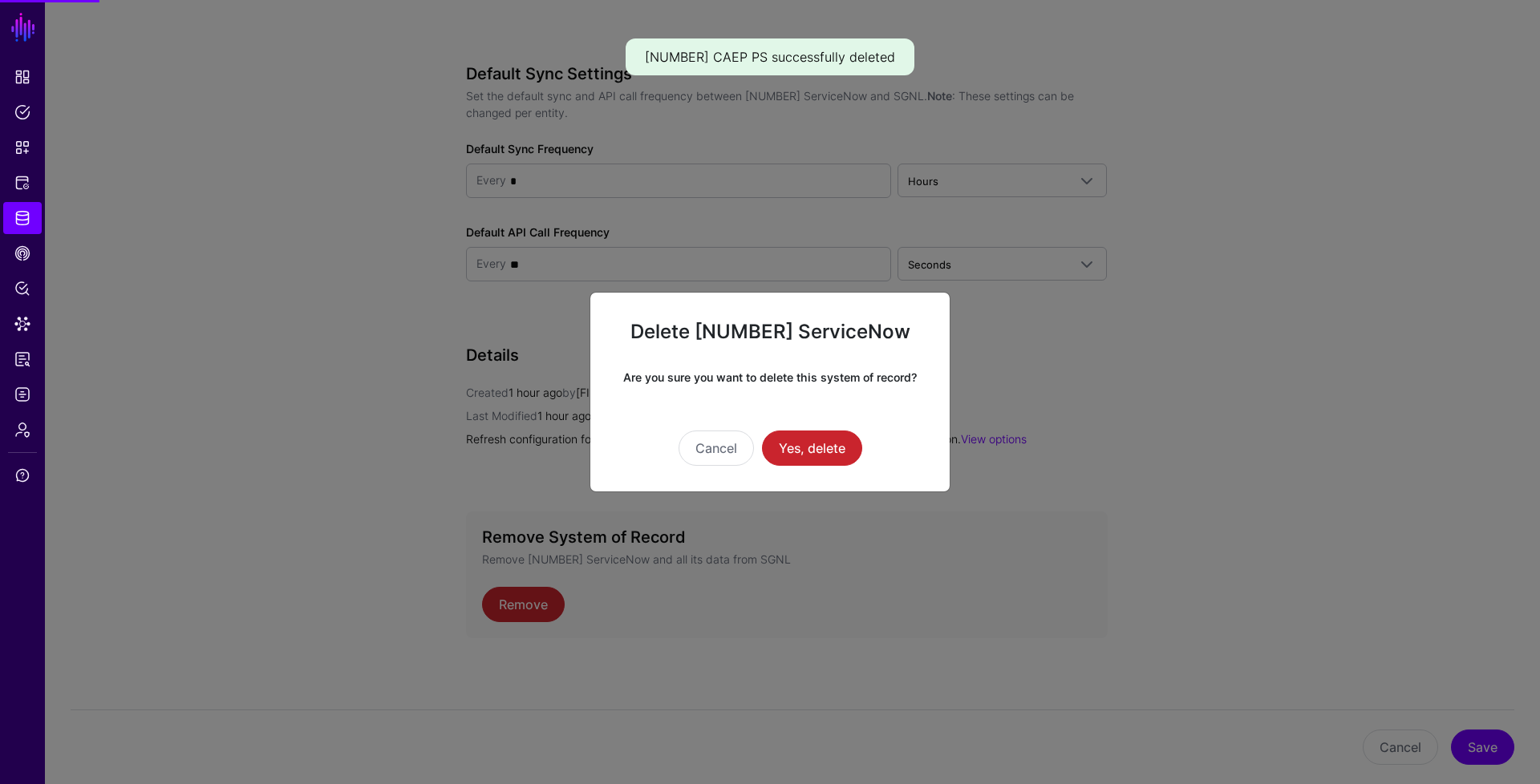 scroll, scrollTop: 0, scrollLeft: 0, axis: both 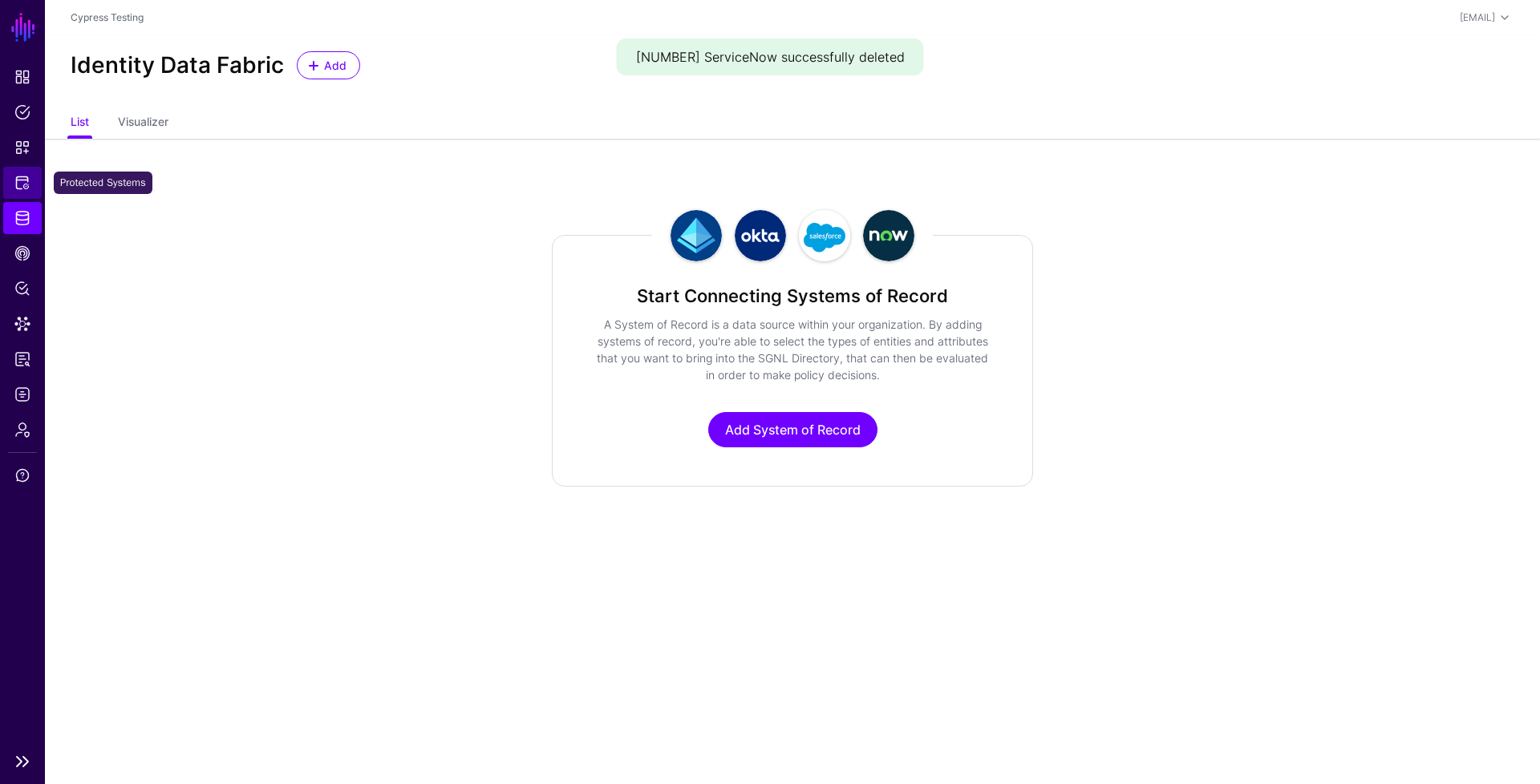 click on "Protected Systems" 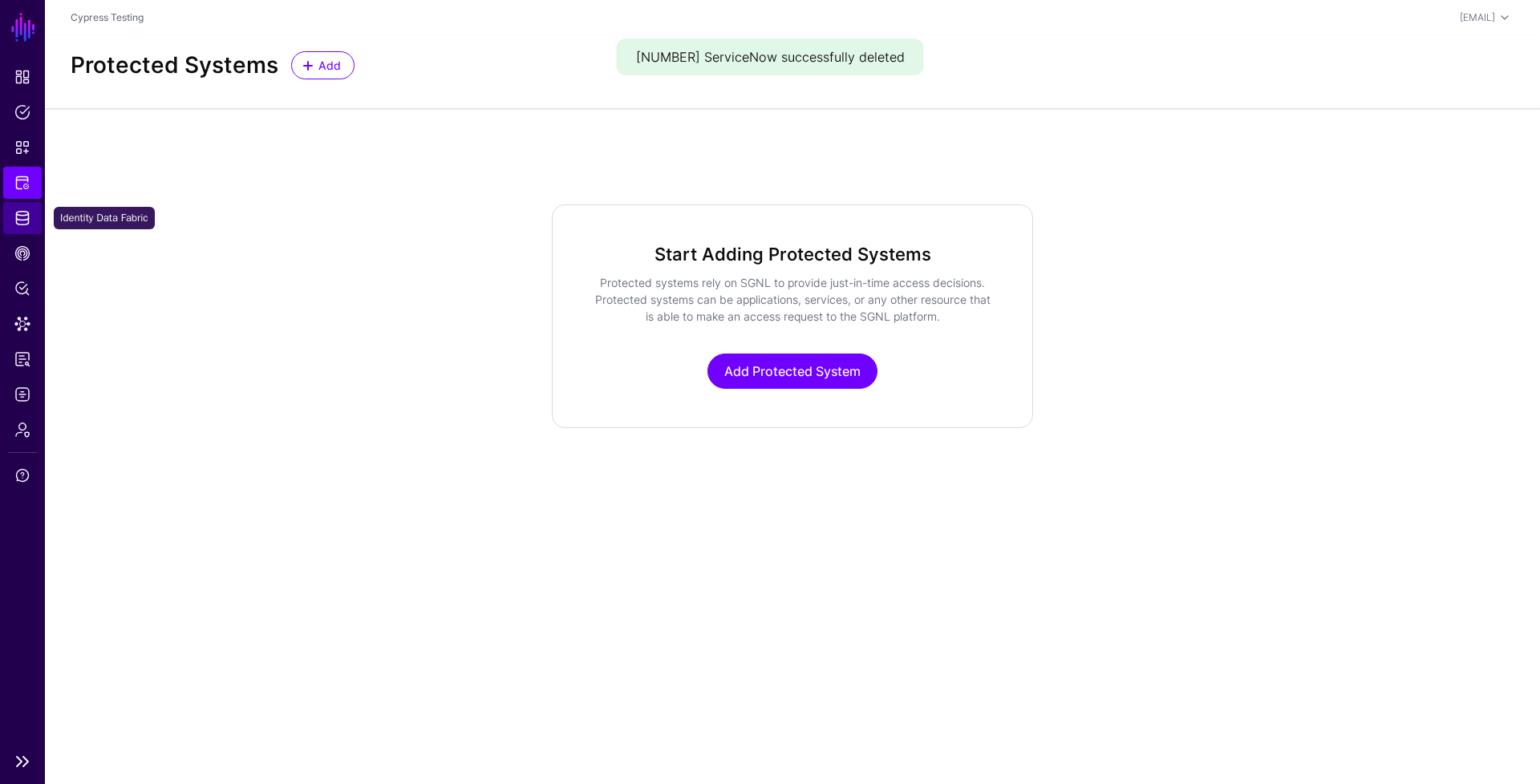 click on "Identity Data Fabric" 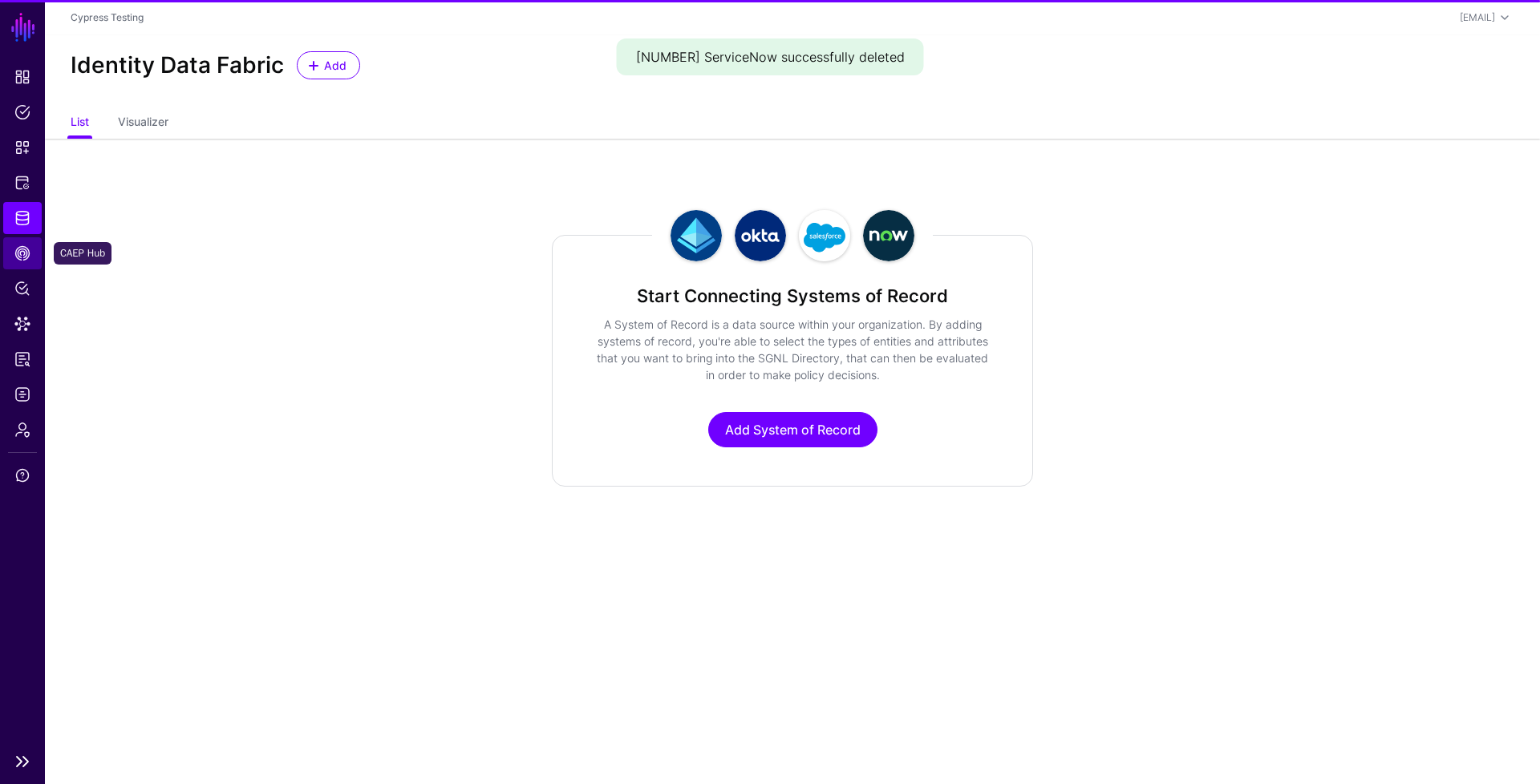 click on "CAEP Hub" 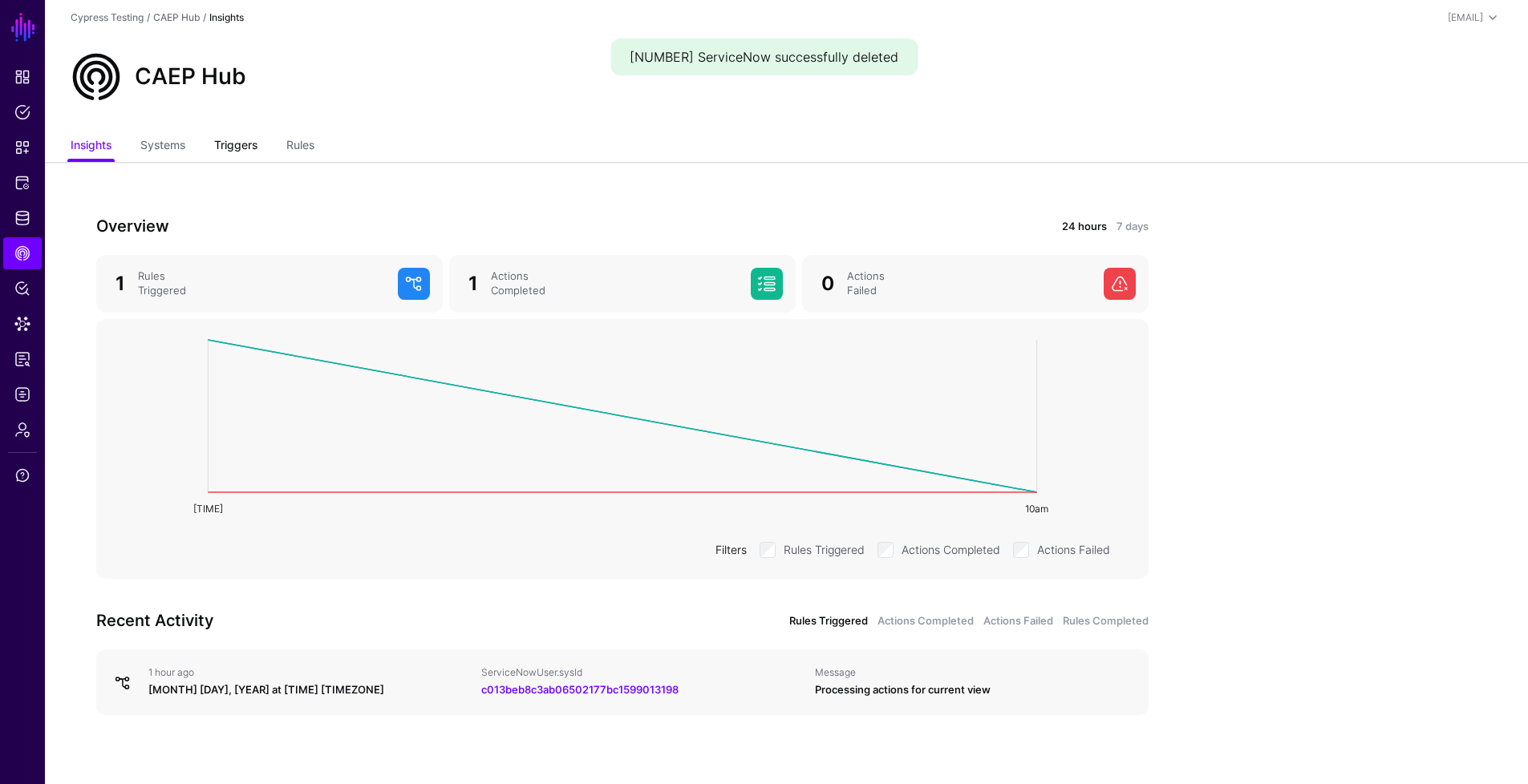 click on "Triggers" 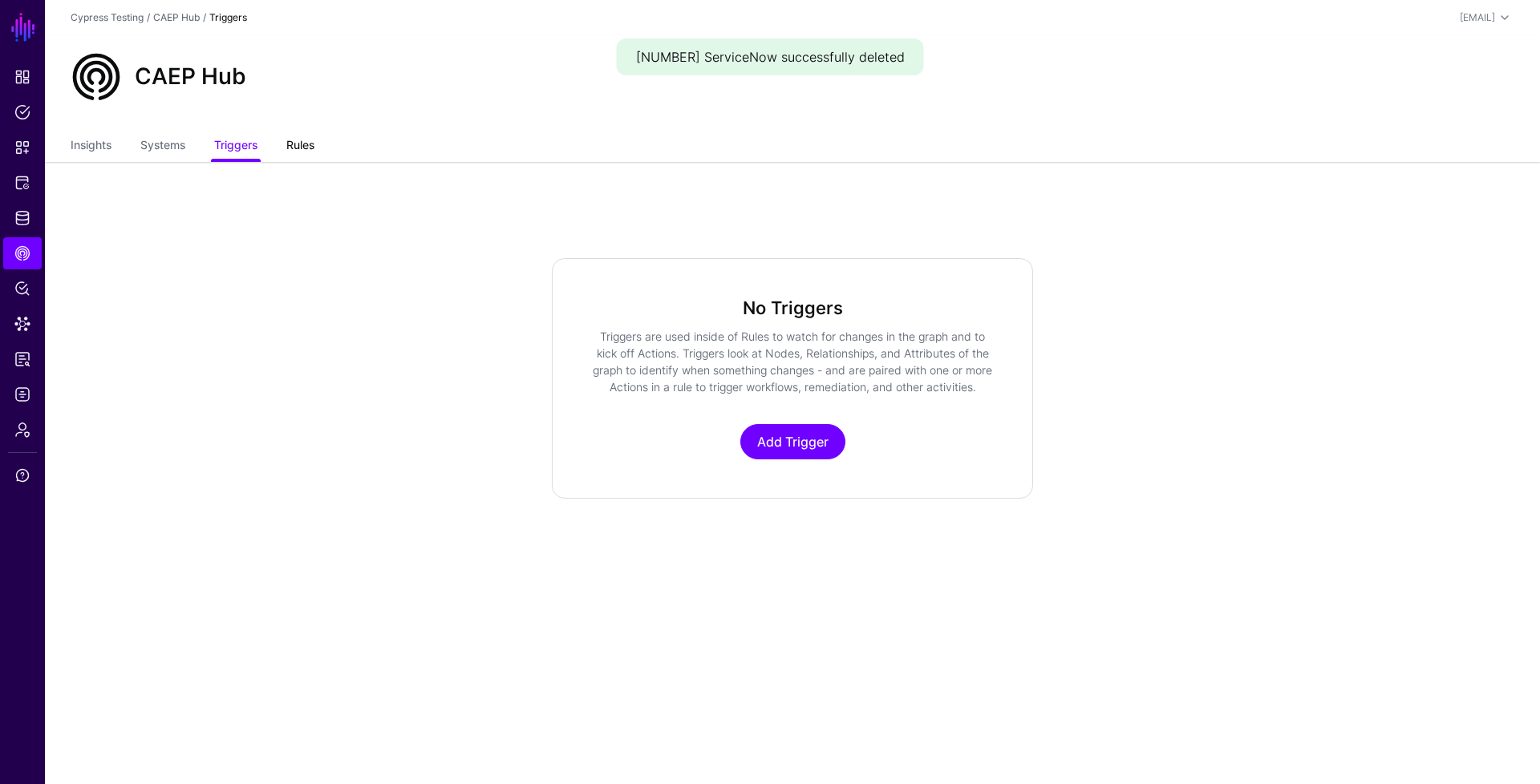 click on "Rules" 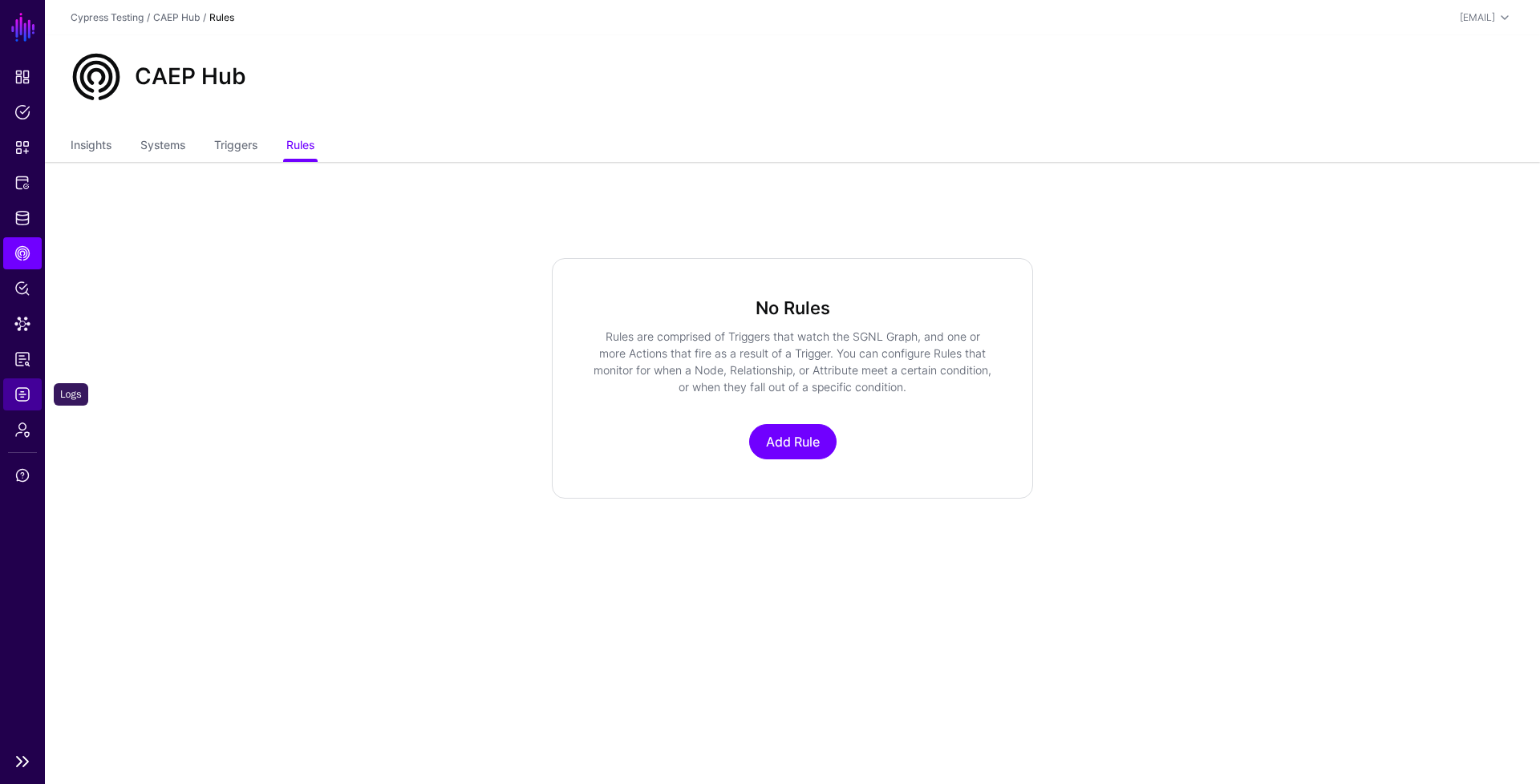 click on "Logs" 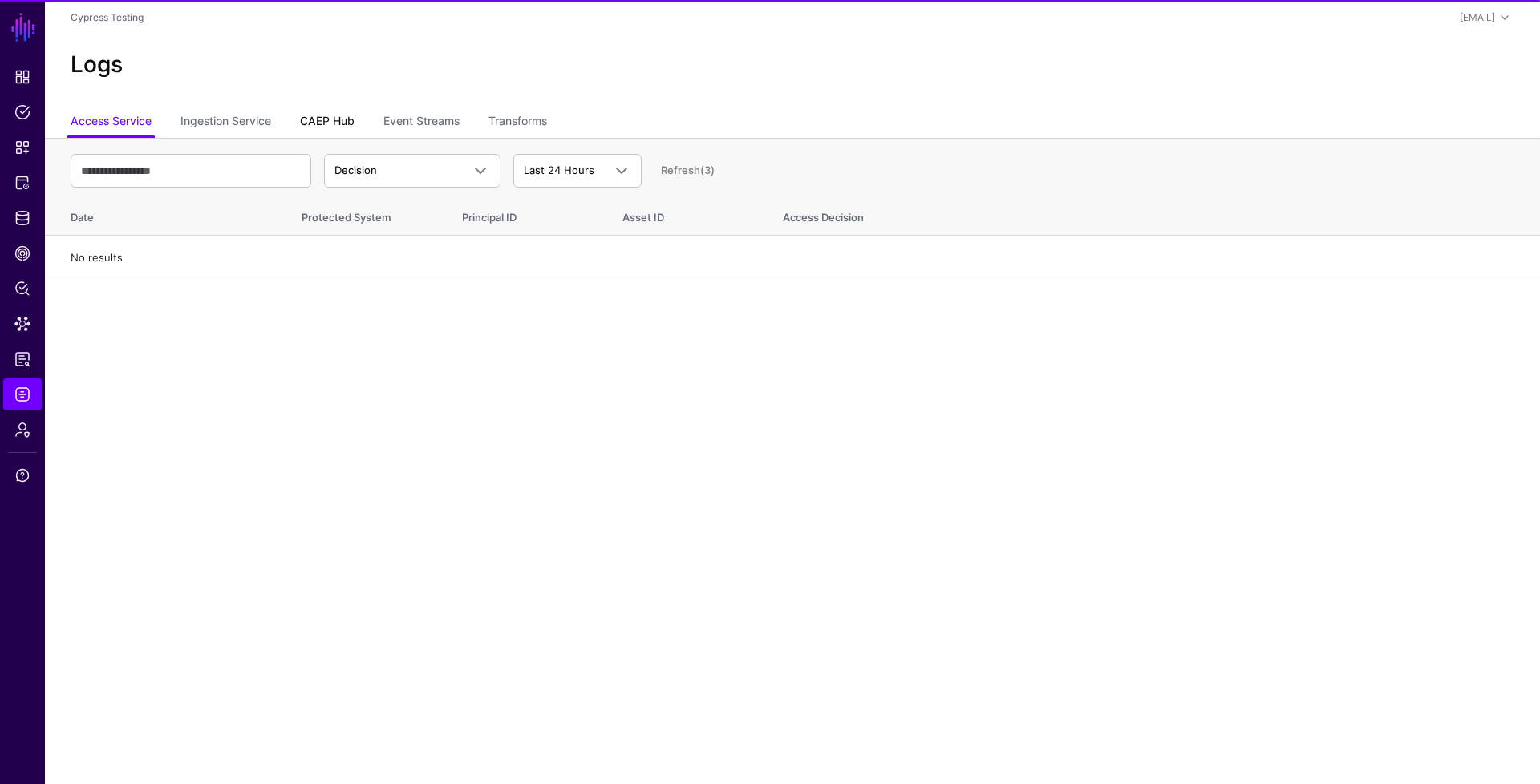 click on "CAEP Hub" 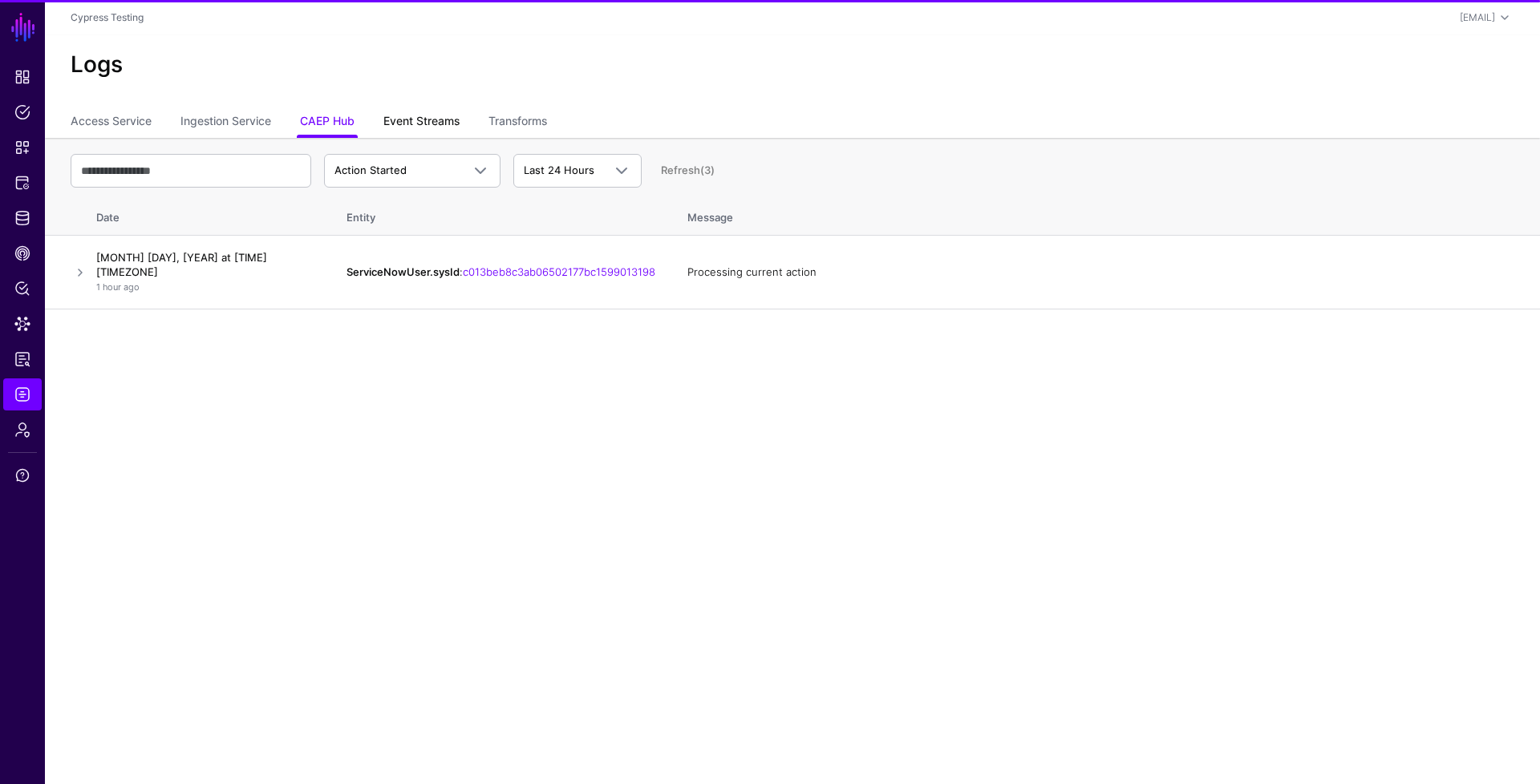 click on "Event Streams" 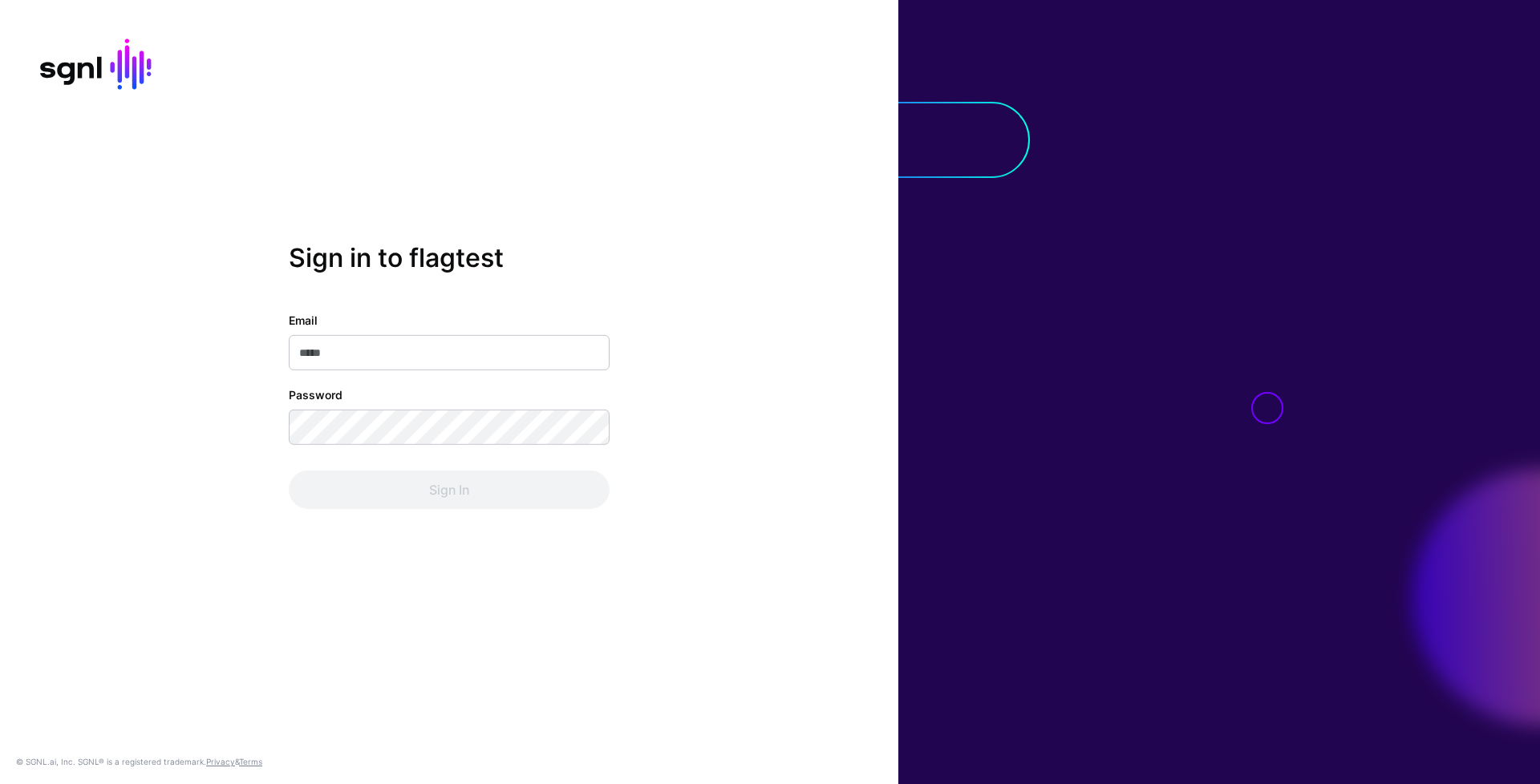 scroll, scrollTop: 0, scrollLeft: 0, axis: both 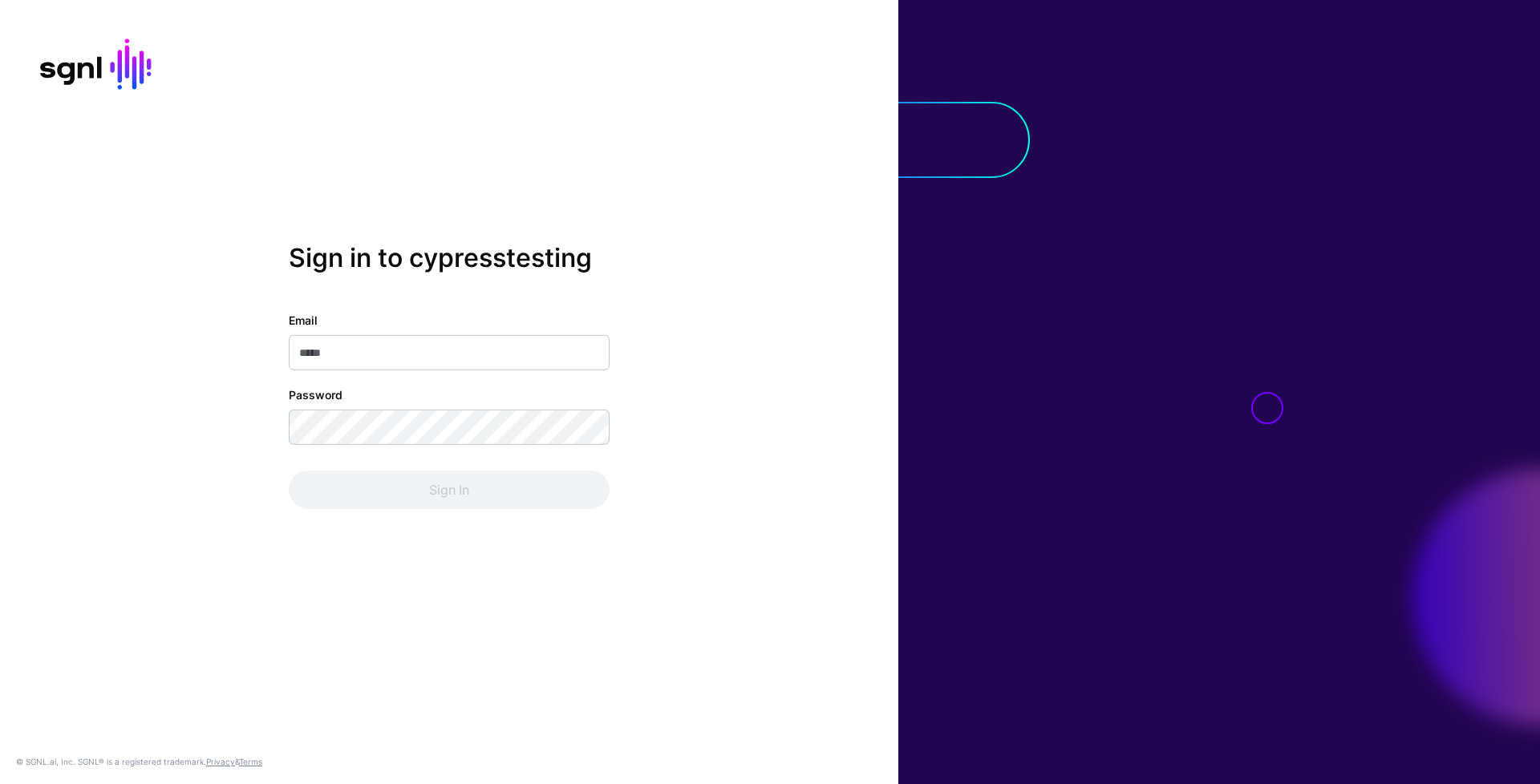 click on "Email" at bounding box center (449, 353) 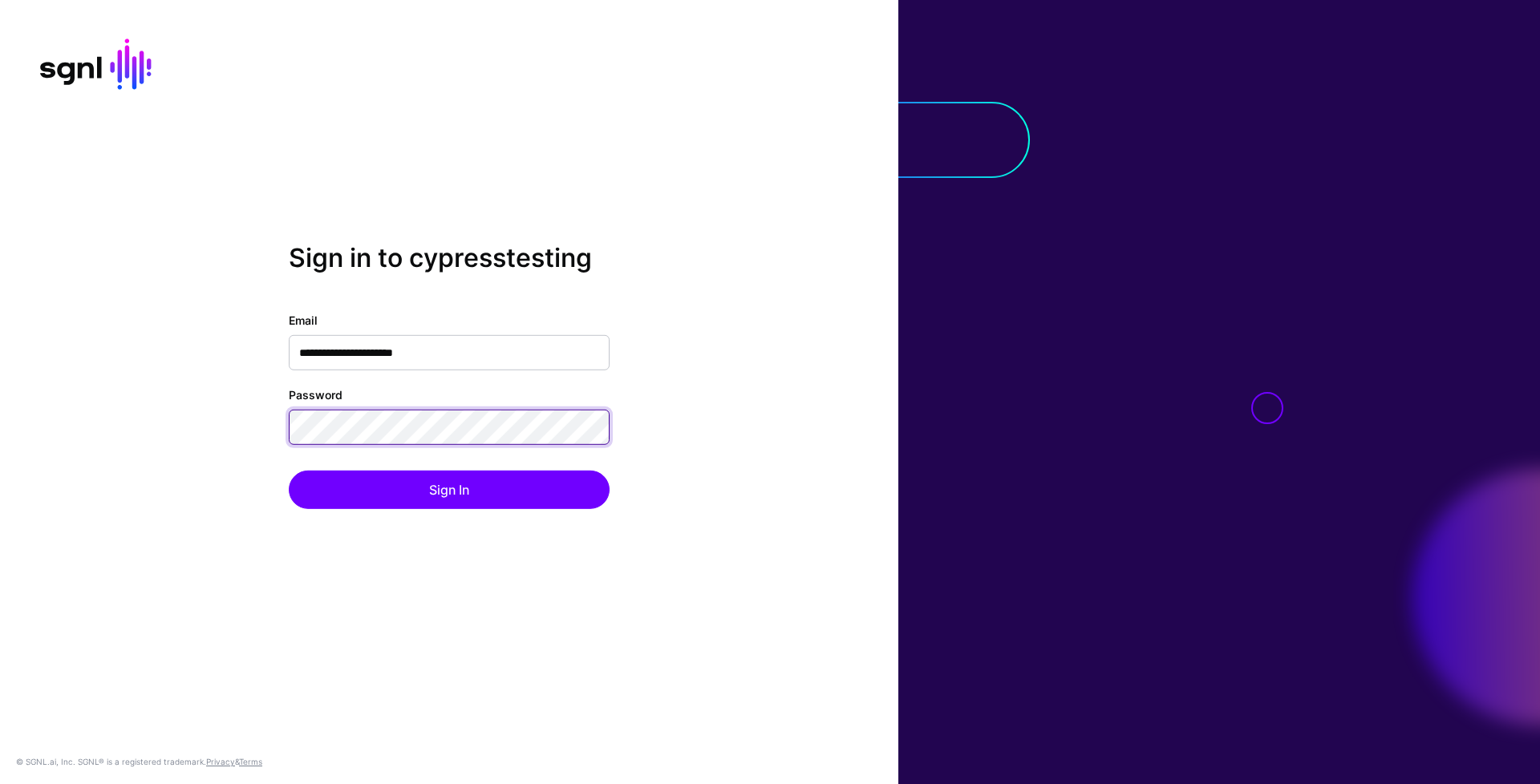 click on "Sign In" 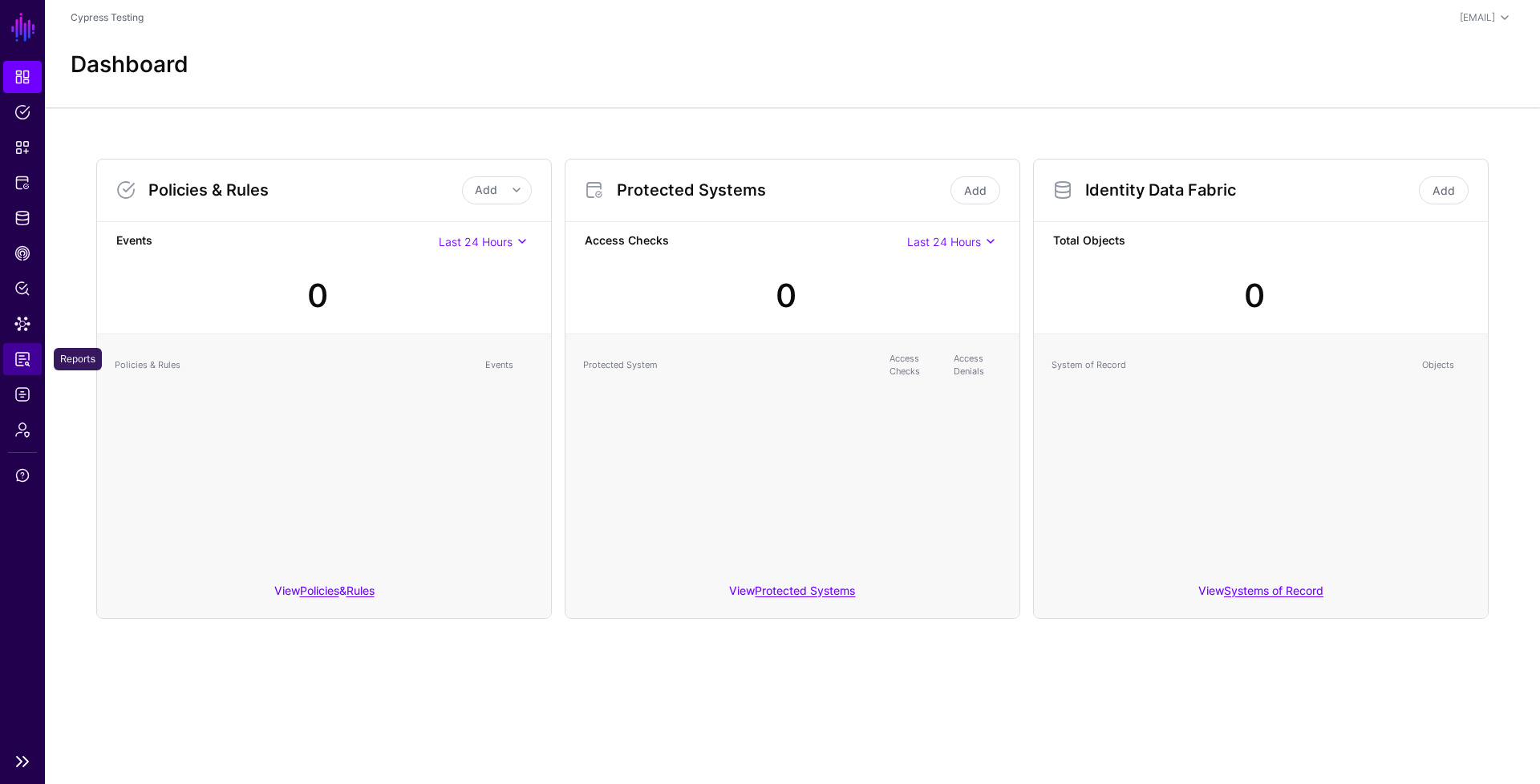 click on "Reports" 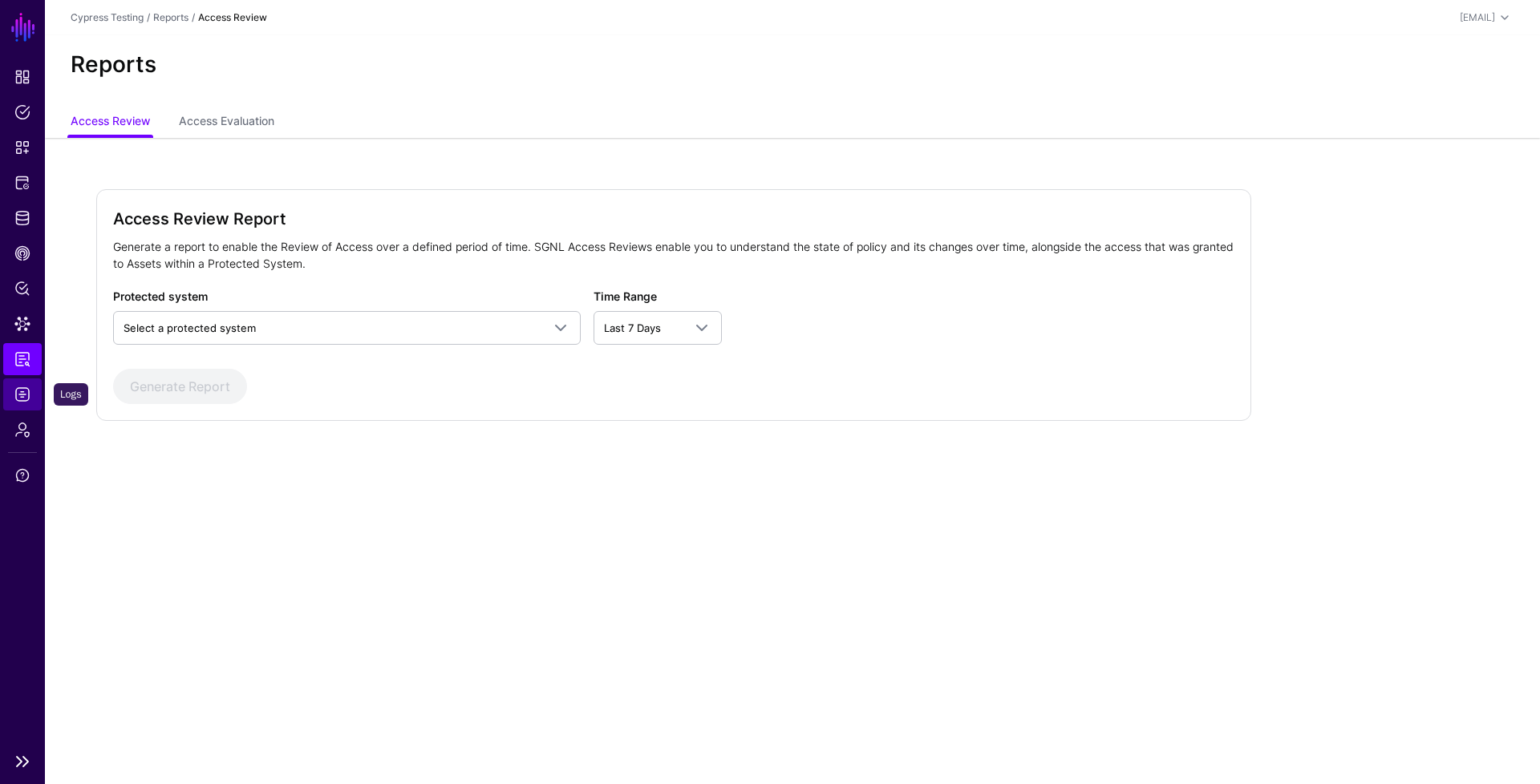 click on "Logs" 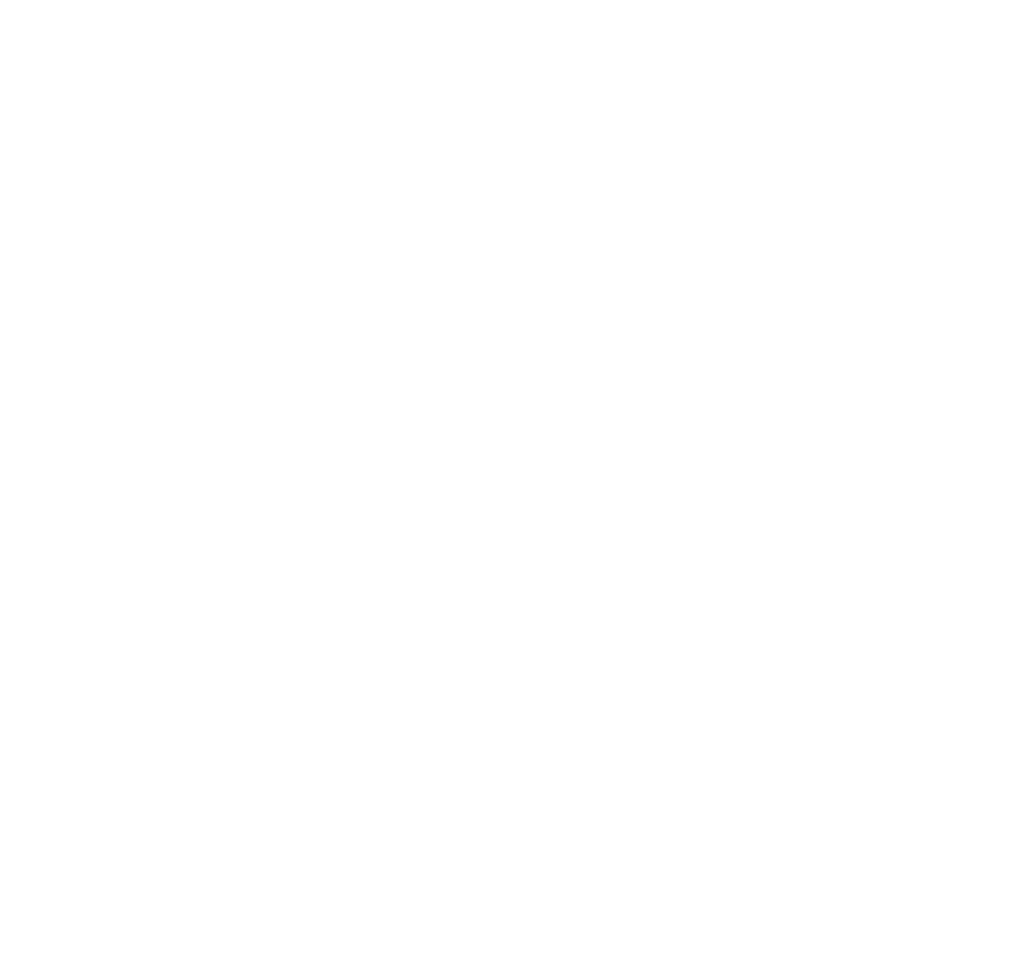 scroll, scrollTop: 0, scrollLeft: 0, axis: both 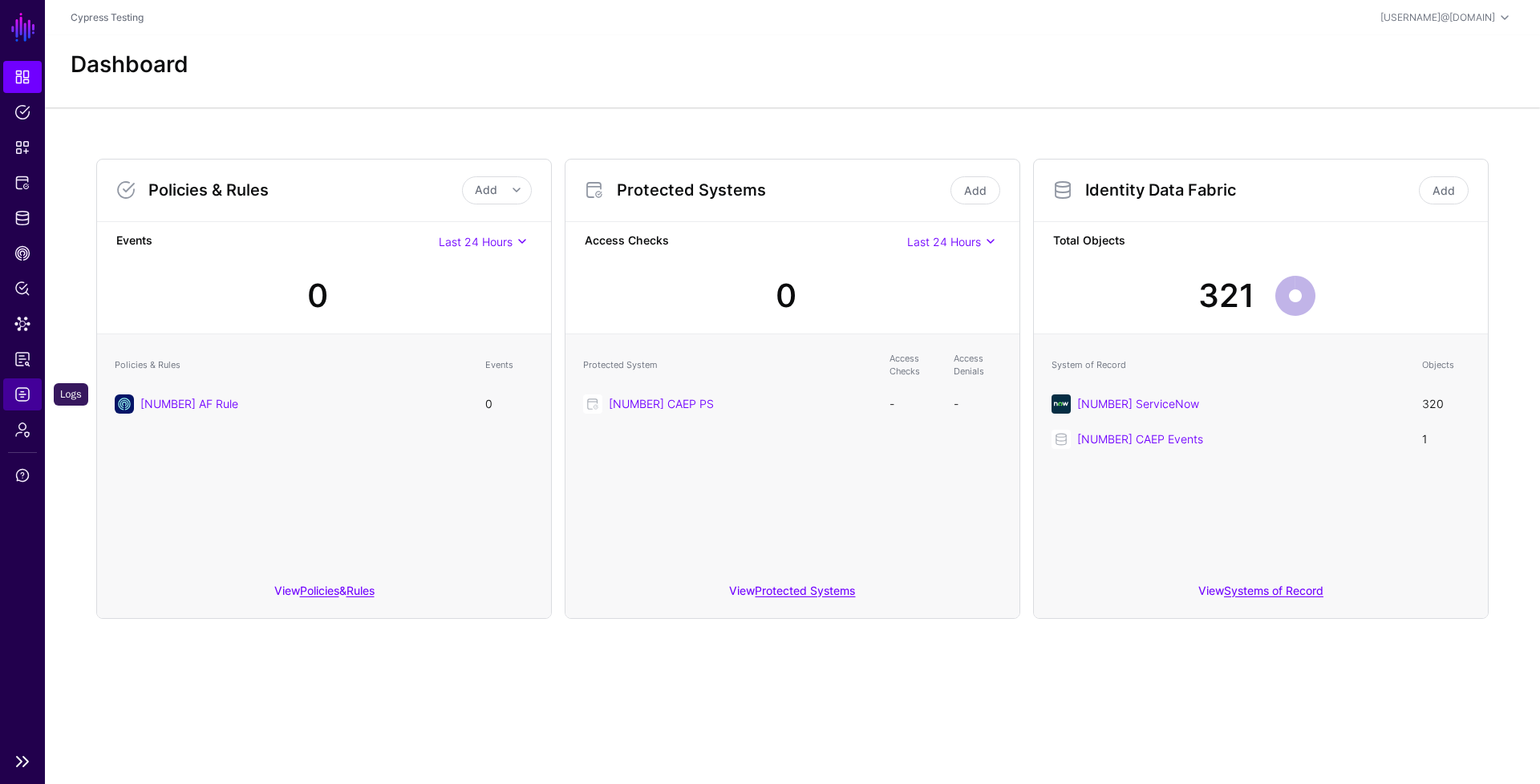 click on "Logs" 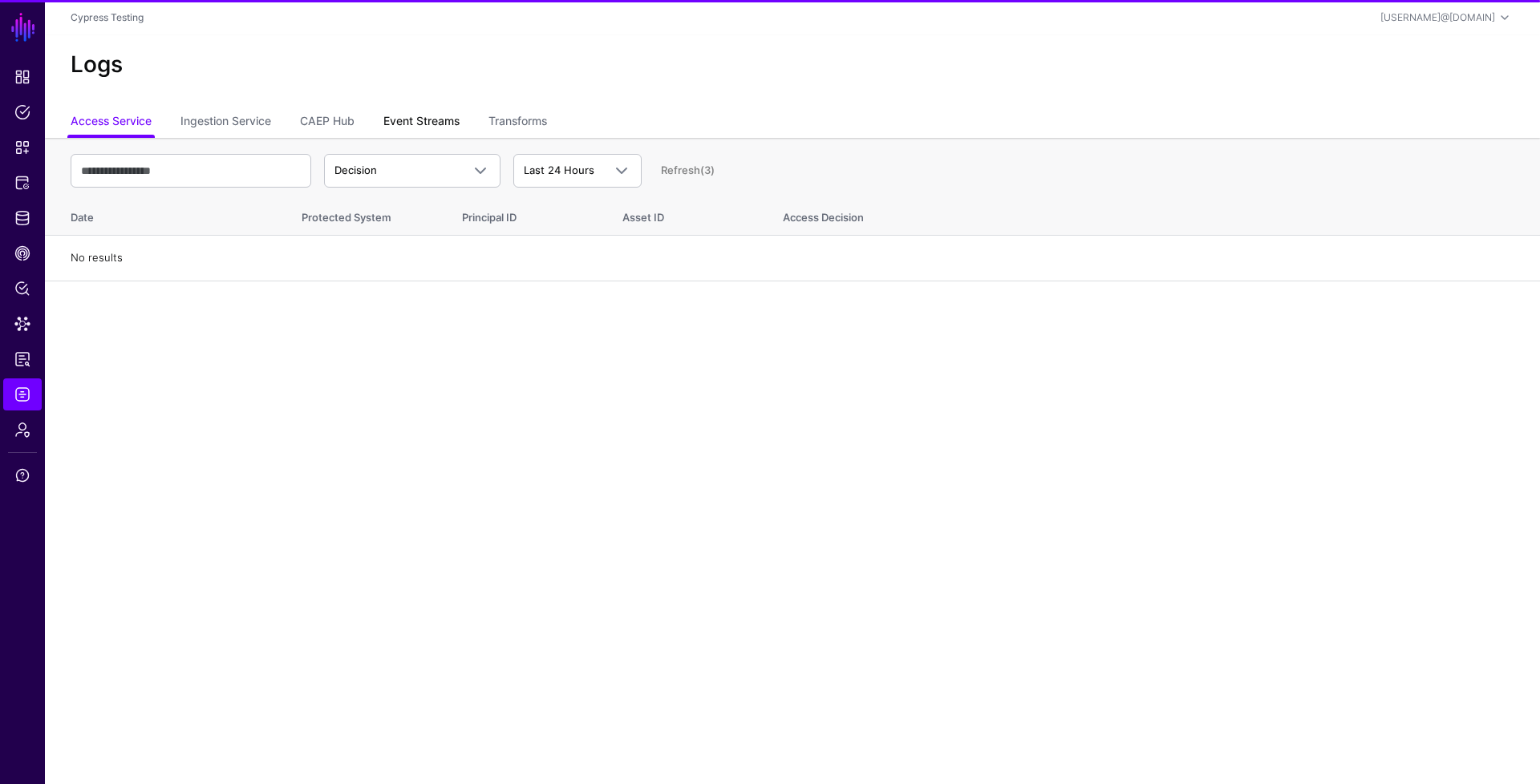 click on "Event Streams" 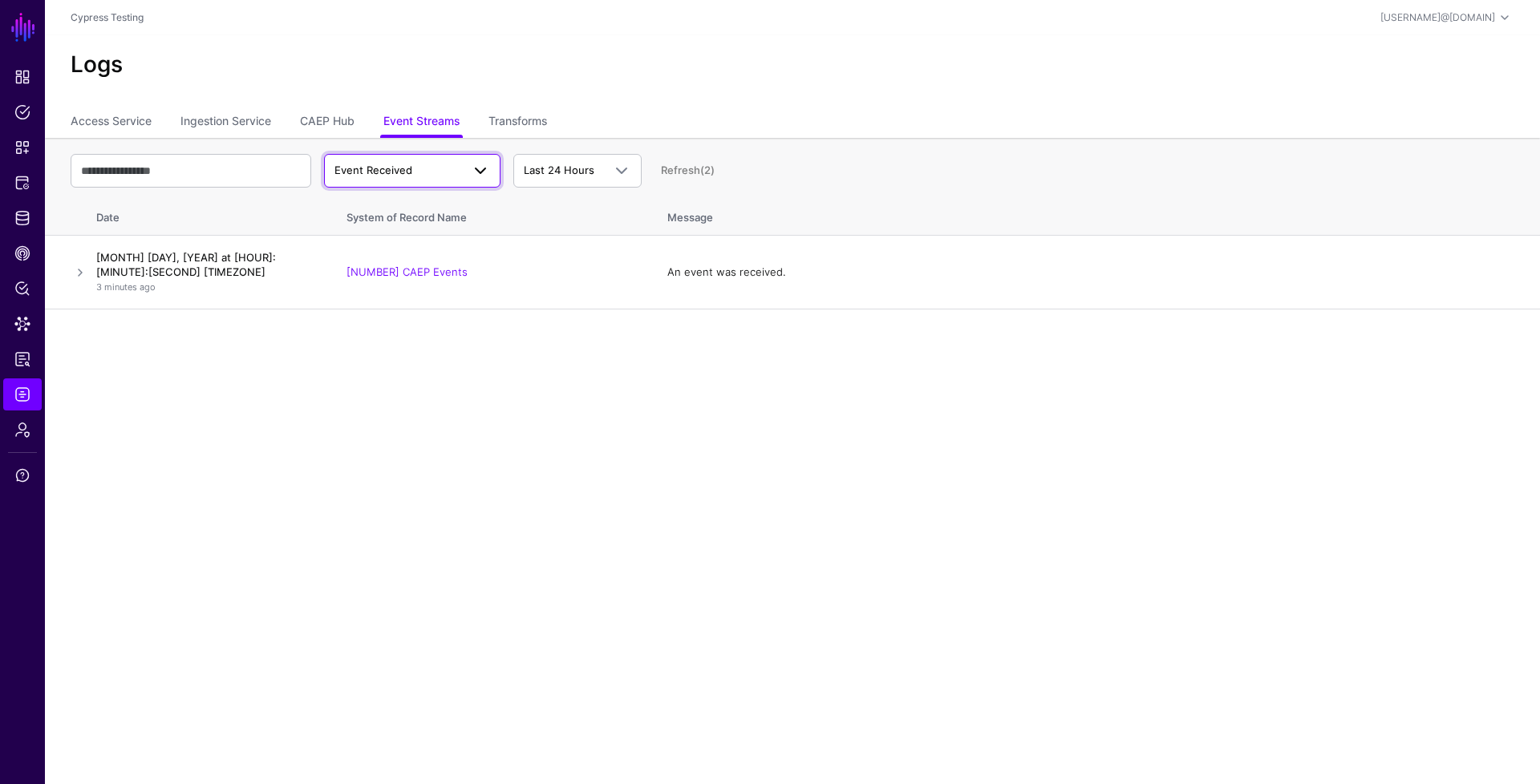 click on "Event Received" at bounding box center [373, 170] 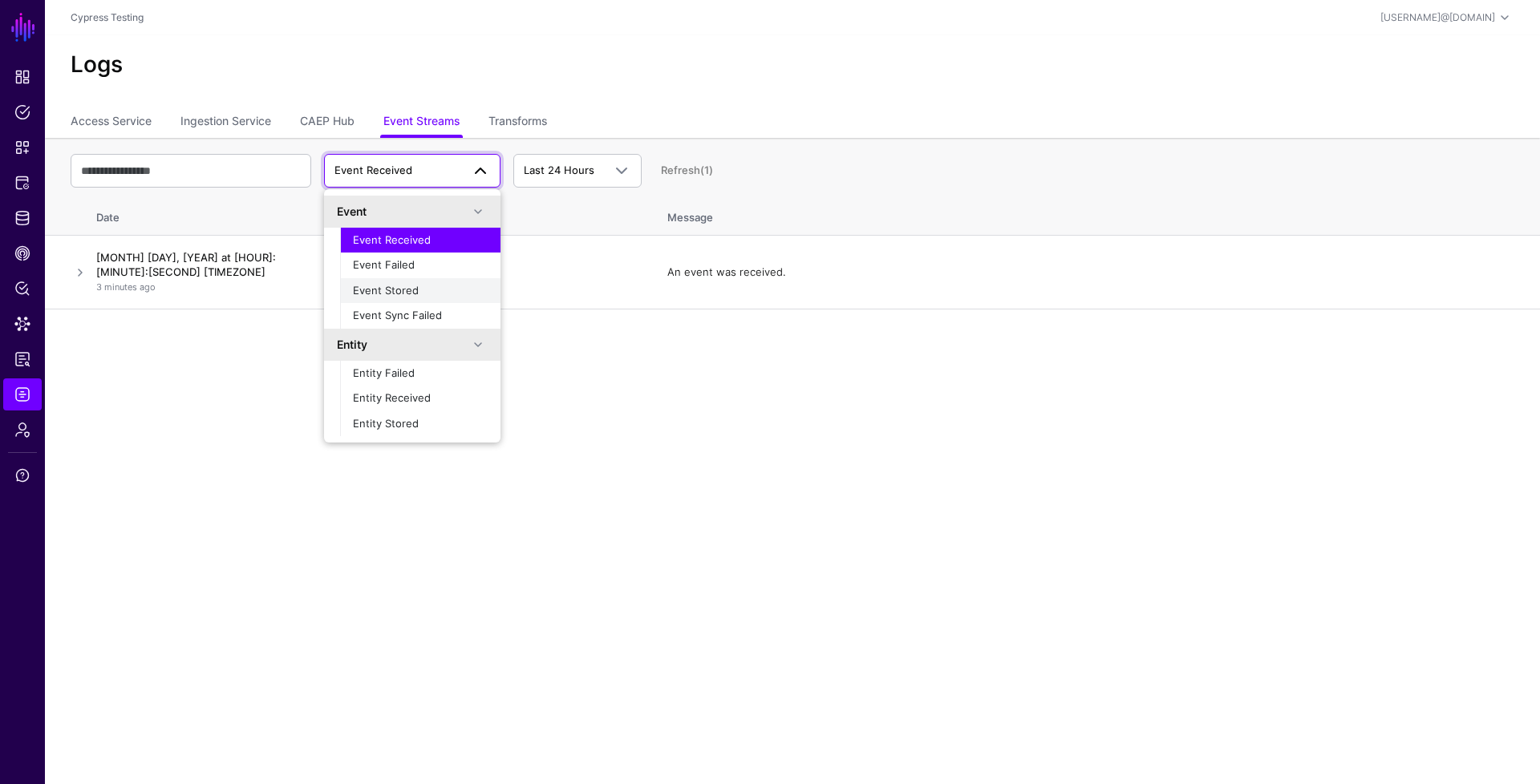 click on "Event Stored" at bounding box center [386, 290] 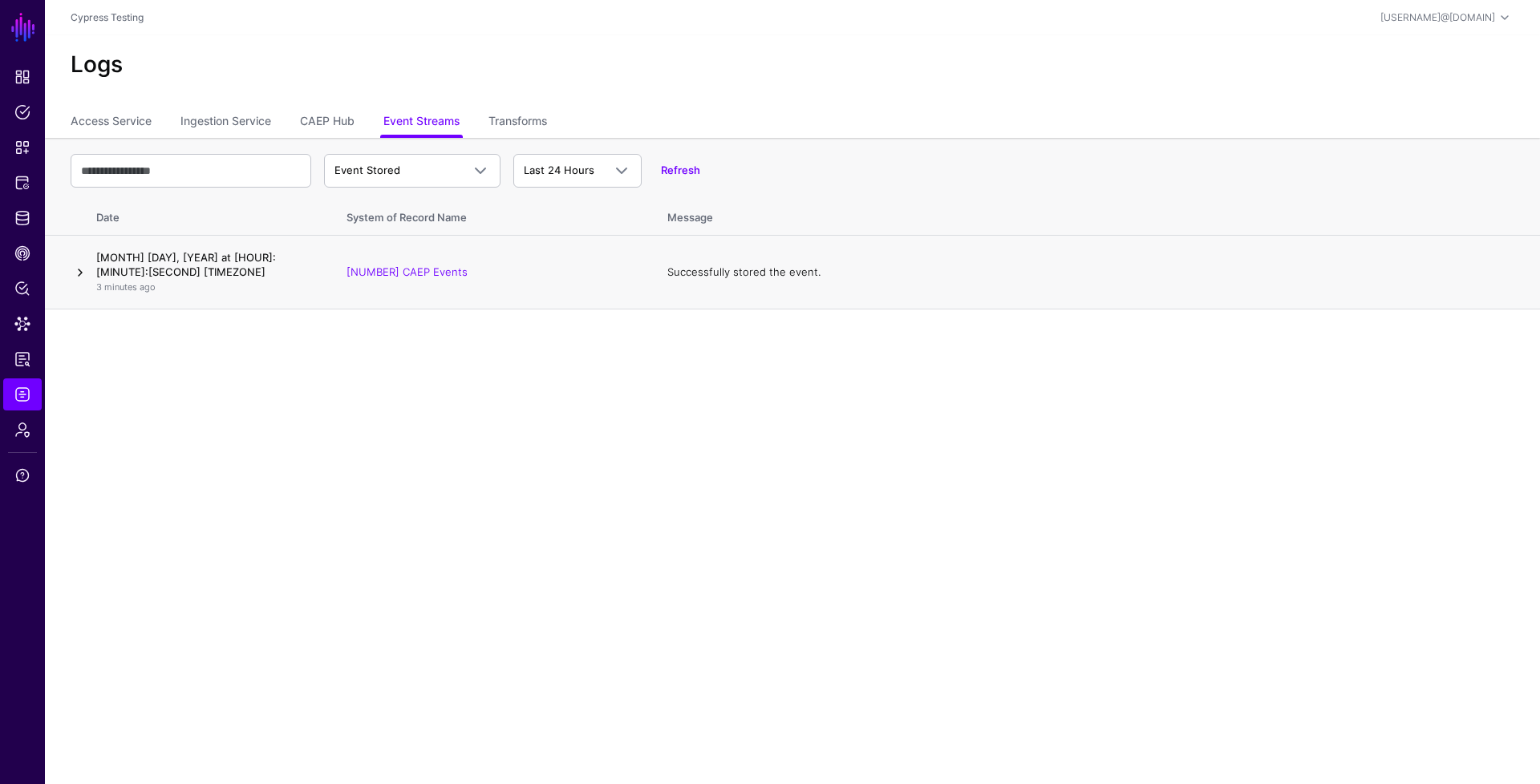 click at bounding box center [80, 273] 